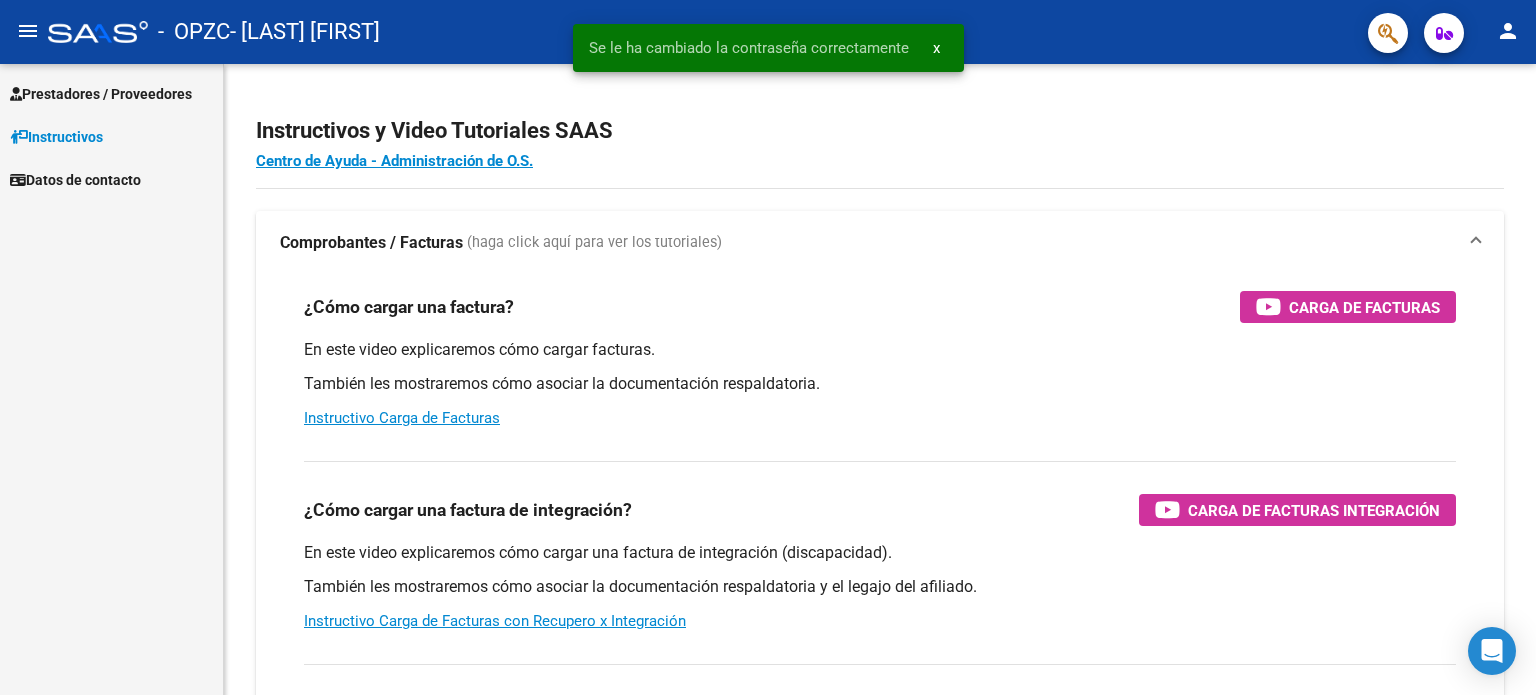 scroll, scrollTop: 0, scrollLeft: 0, axis: both 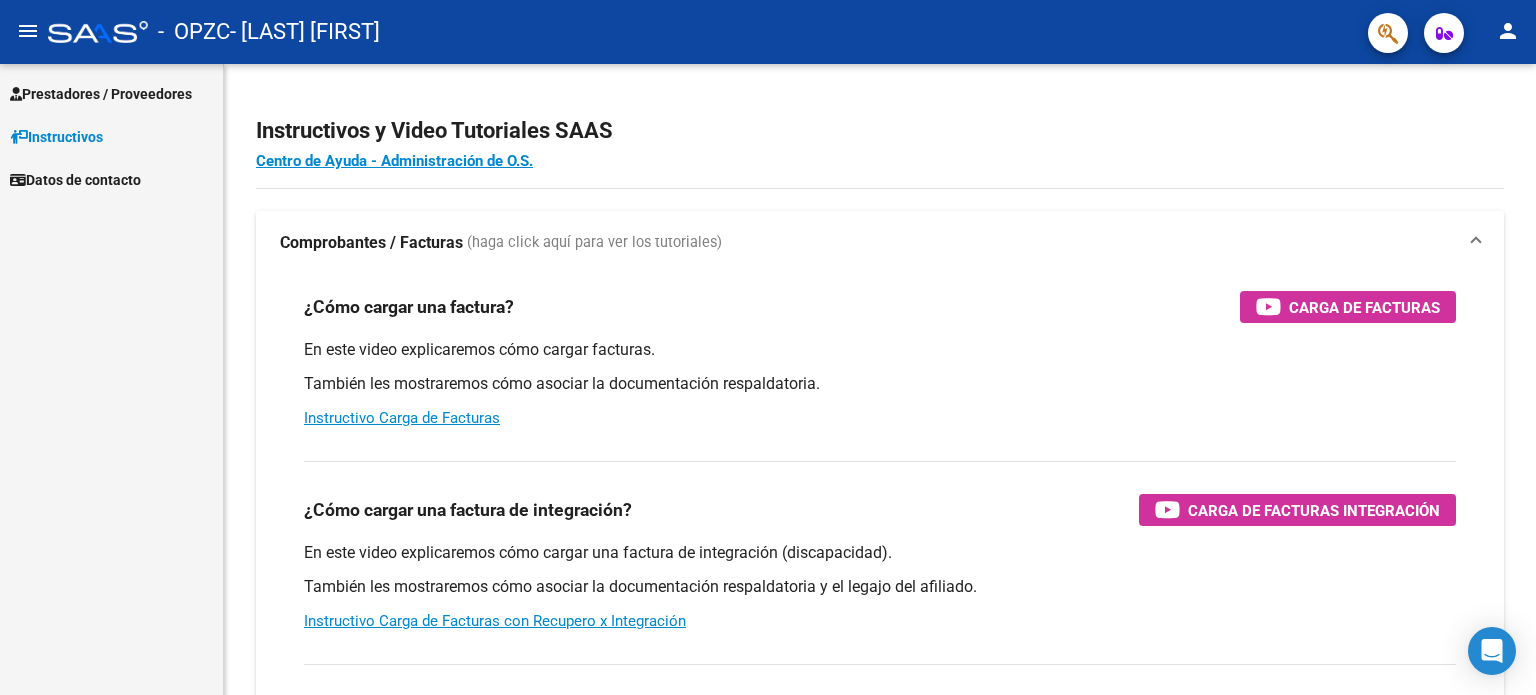 click on "Prestadores / Proveedores" at bounding box center [101, 94] 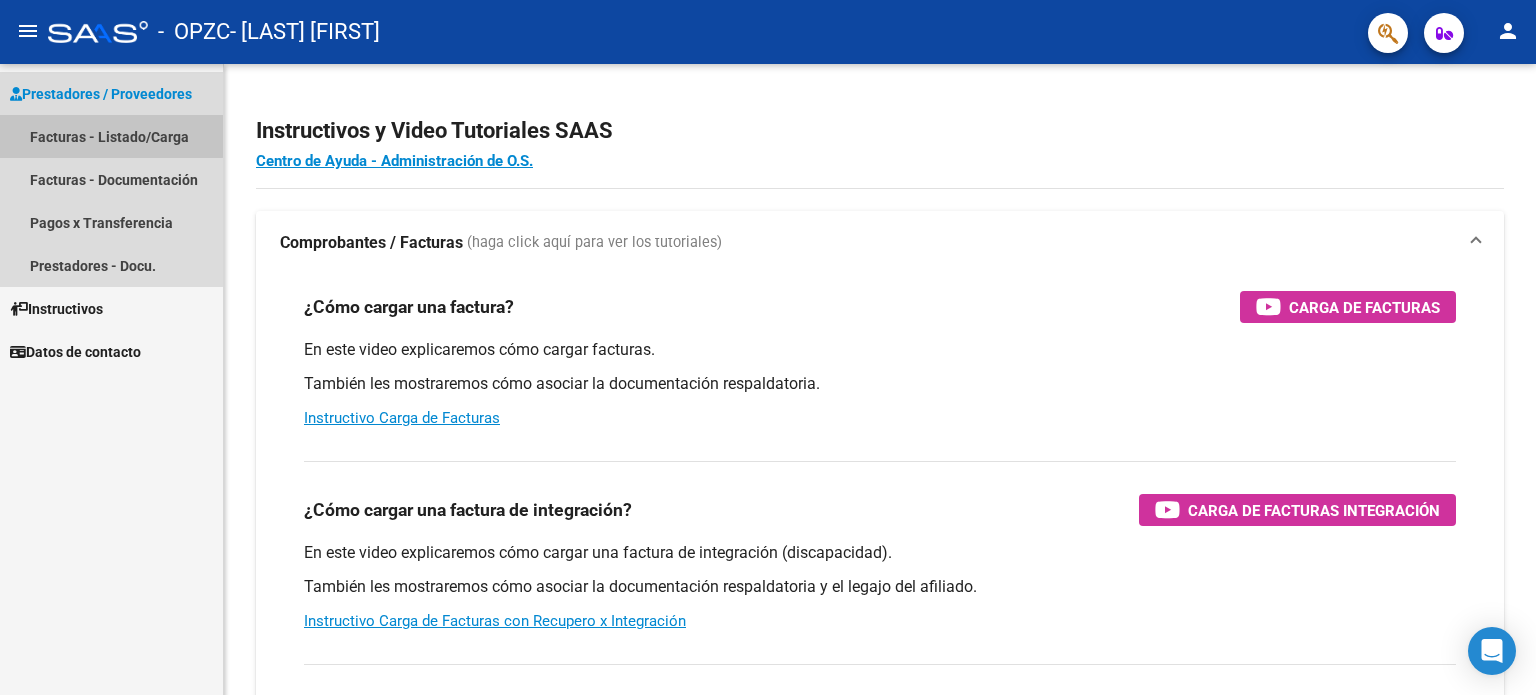 click on "Facturas - Listado/Carga" at bounding box center [111, 136] 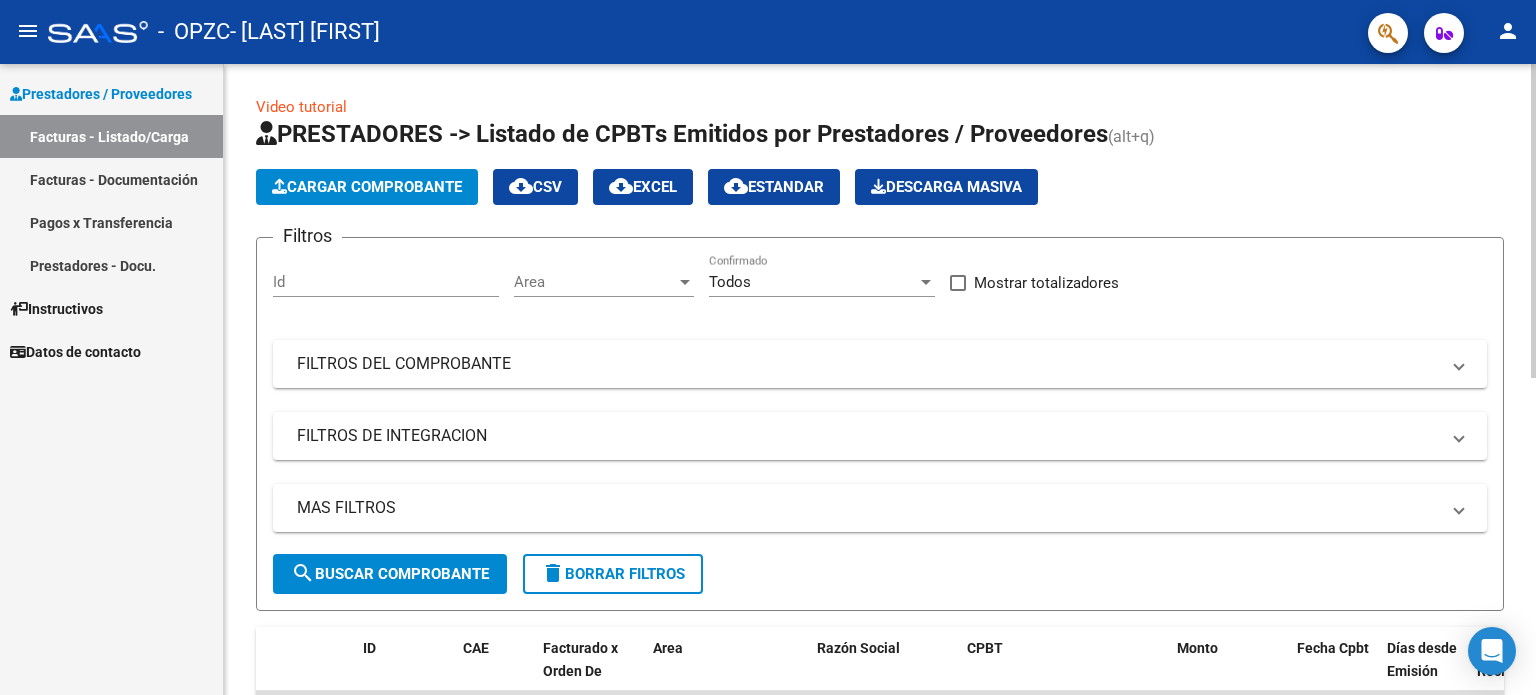 click on "Cargar Comprobante" 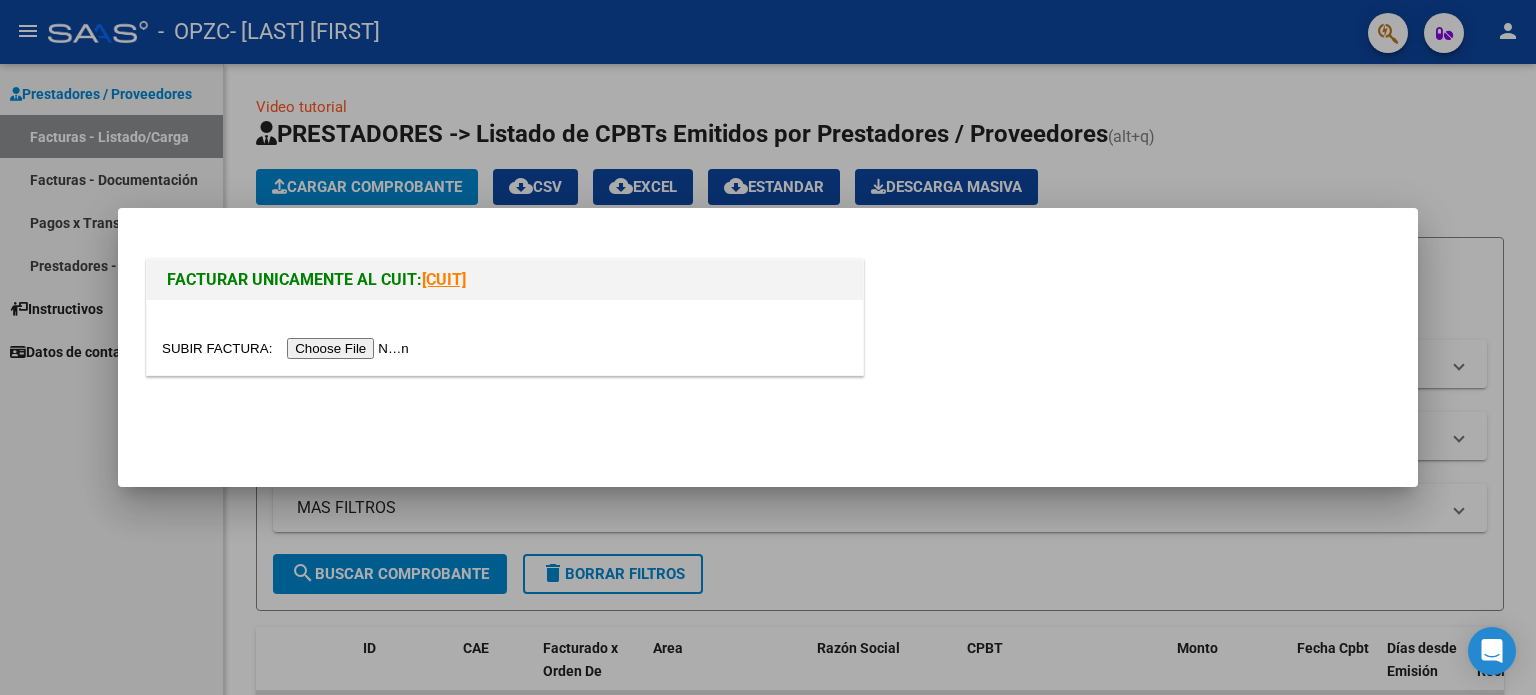 click at bounding box center (288, 348) 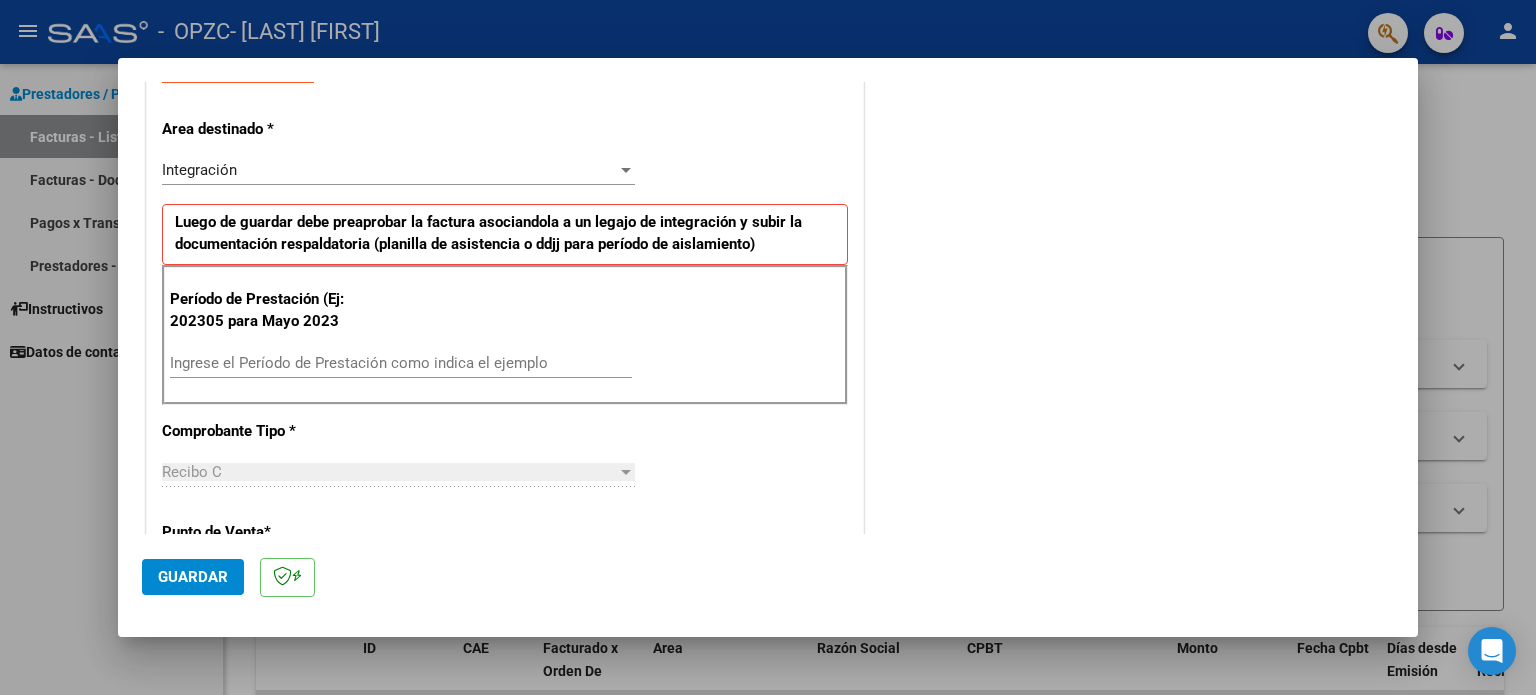 scroll, scrollTop: 500, scrollLeft: 0, axis: vertical 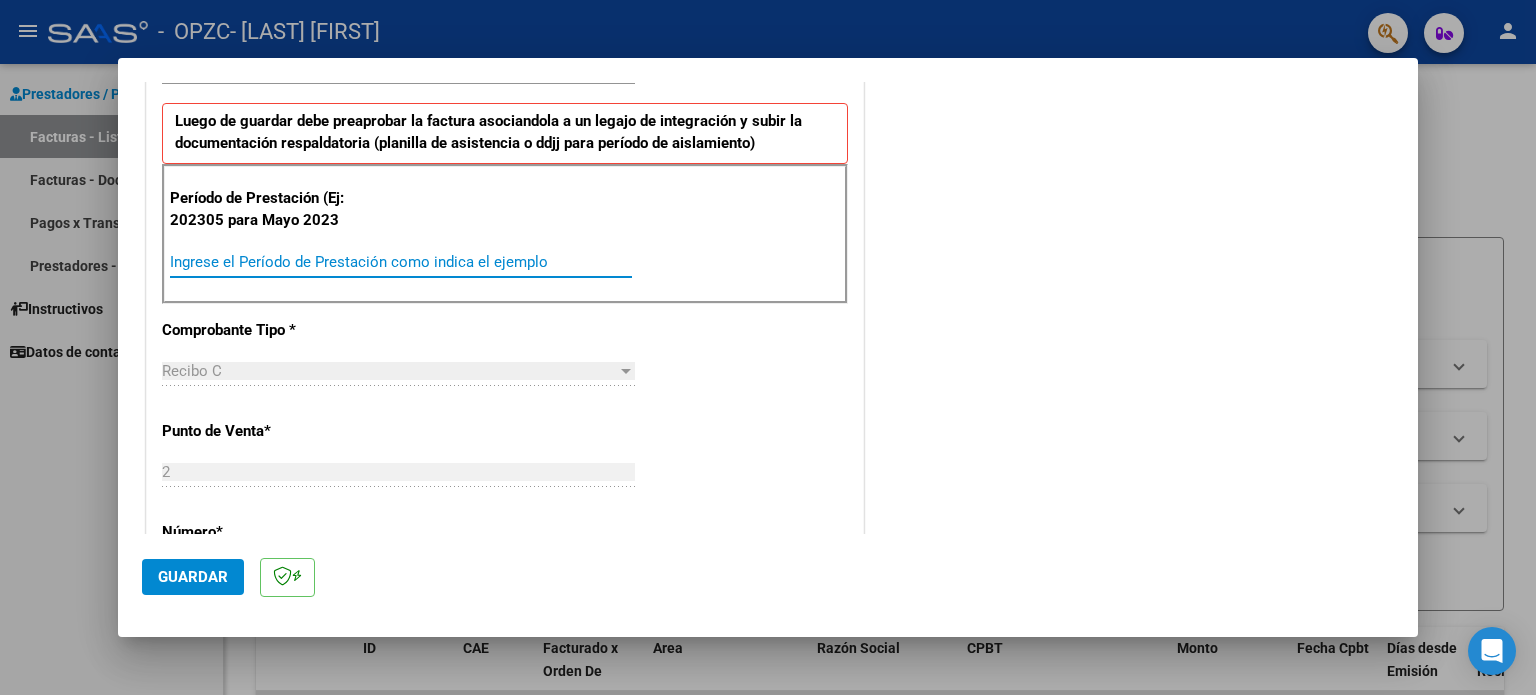 click on "Ingrese el Período de Prestación como indica el ejemplo" at bounding box center (401, 262) 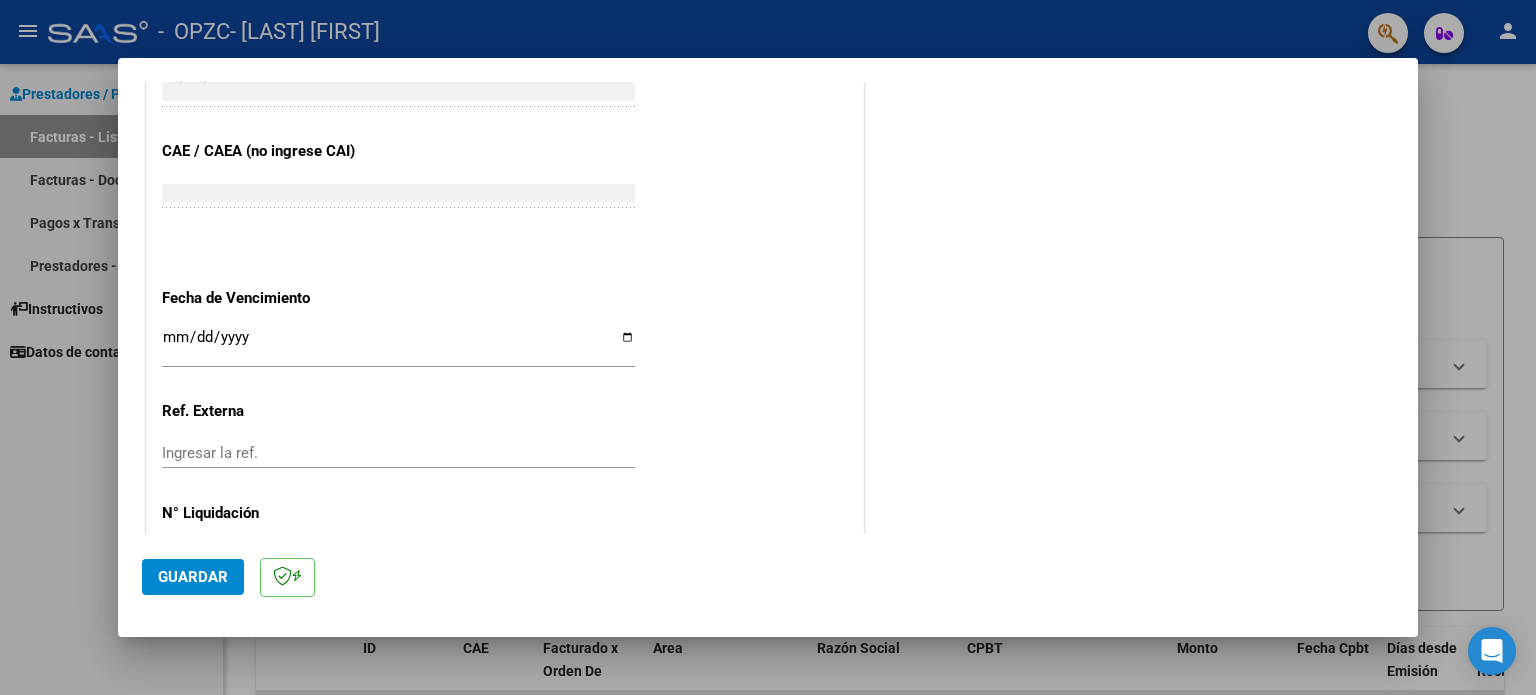 scroll, scrollTop: 1200, scrollLeft: 0, axis: vertical 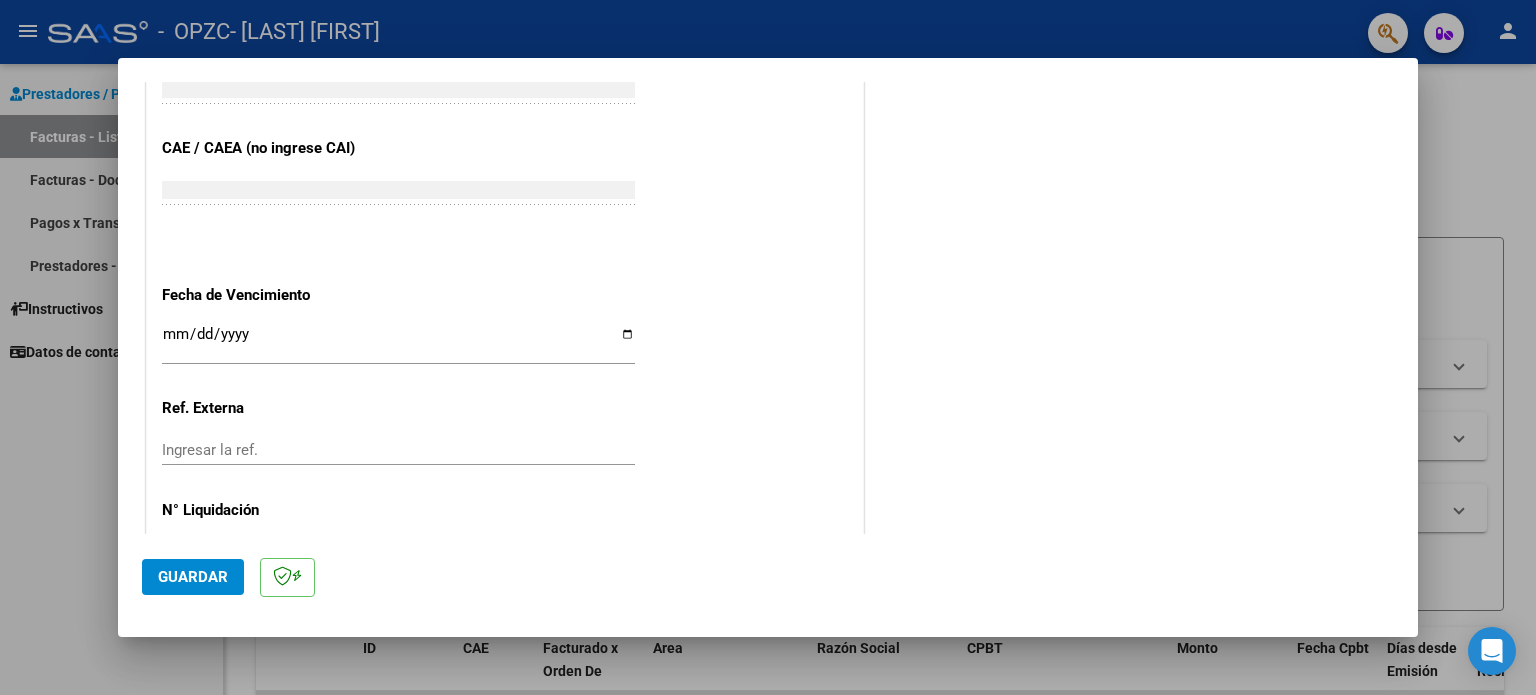 type on "202507" 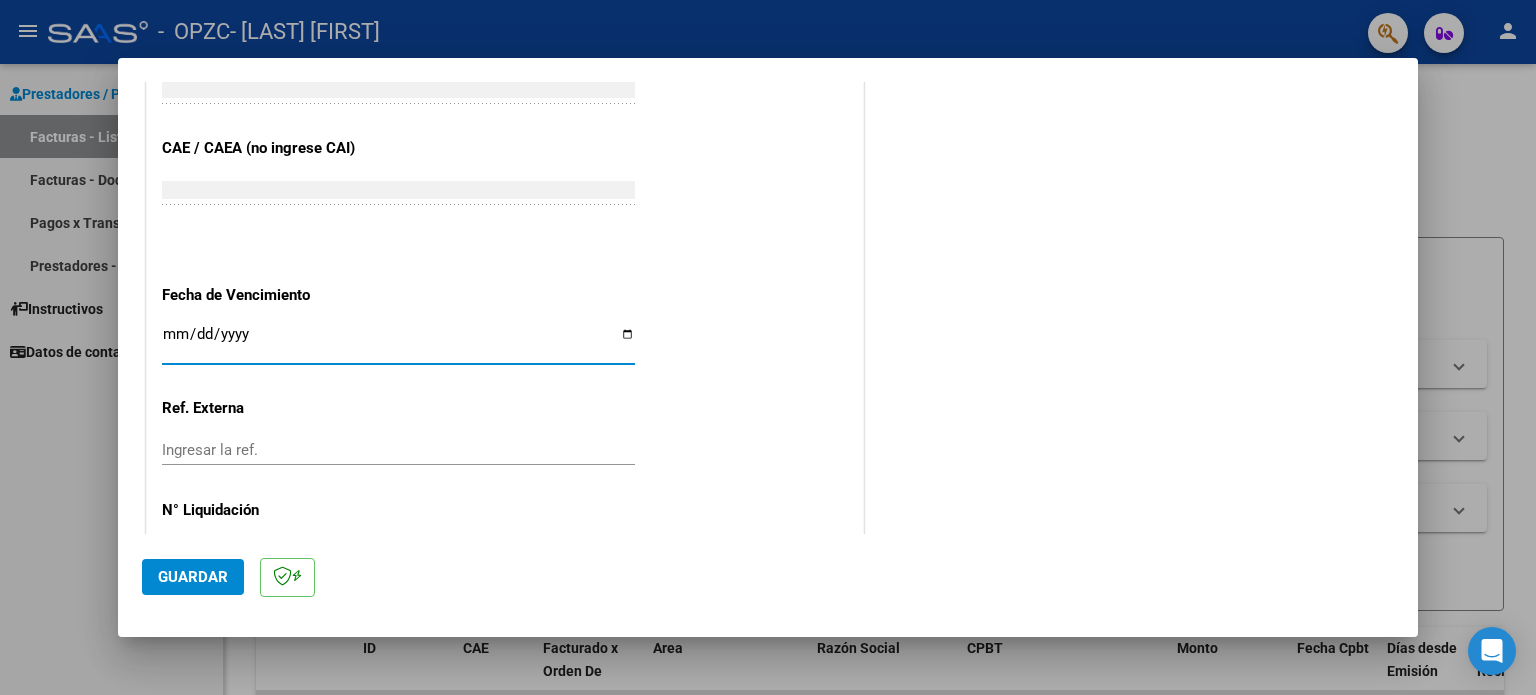click on "[DATE]" at bounding box center (398, 342) 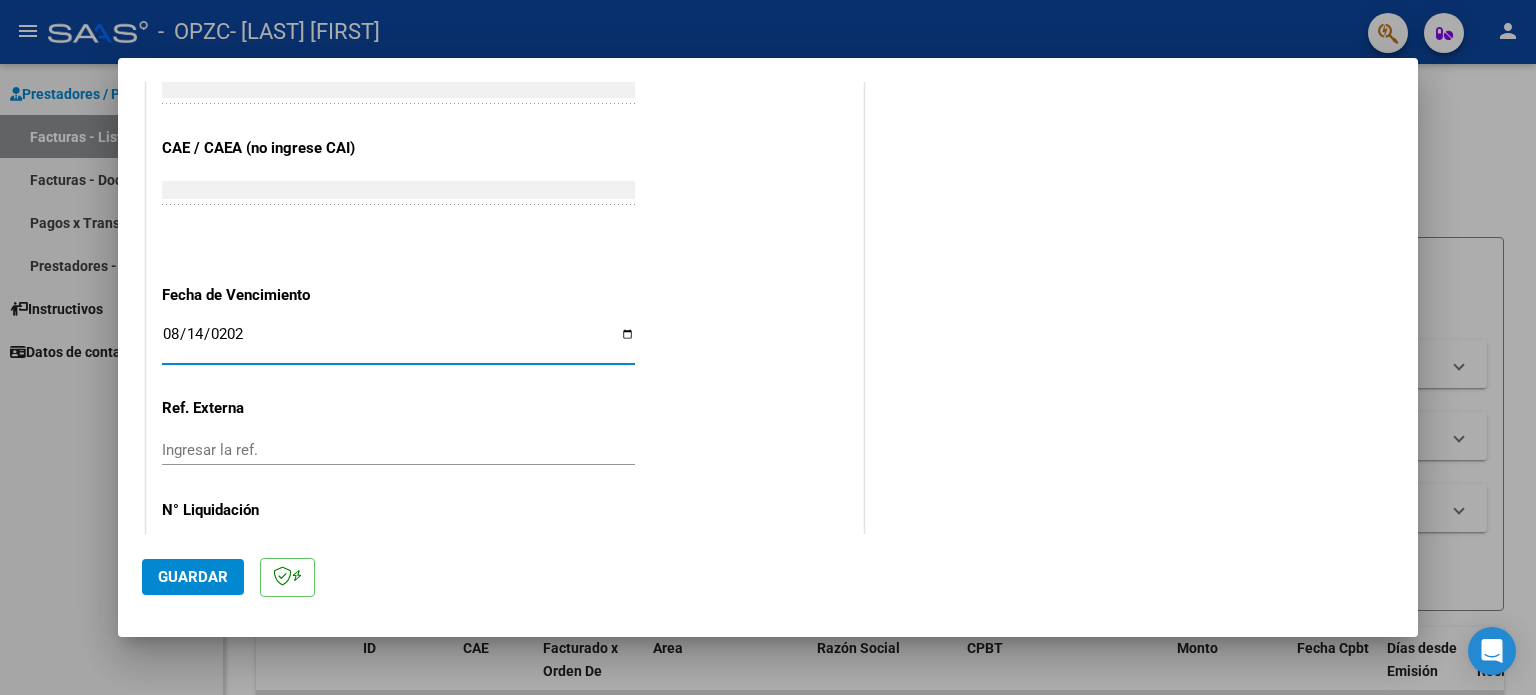 type on "2025-08-14" 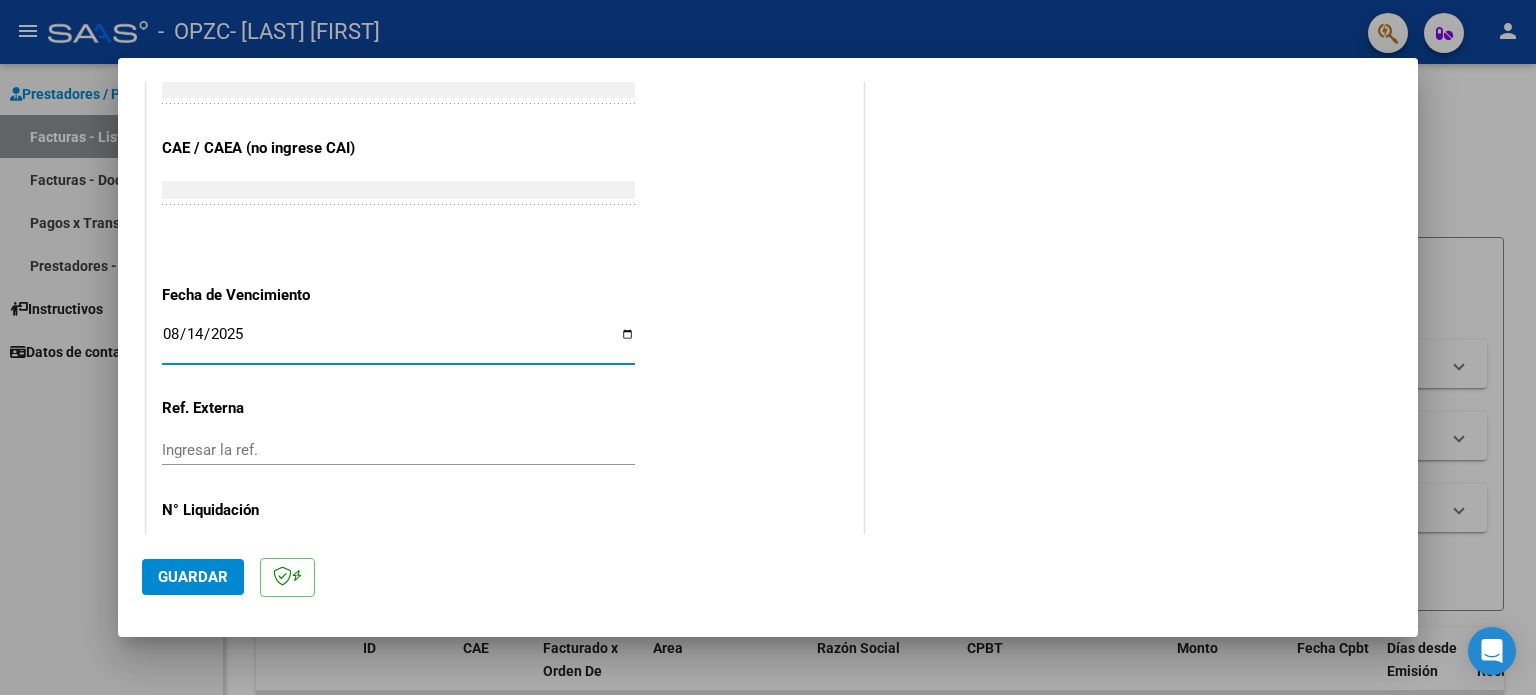 scroll, scrollTop: 1268, scrollLeft: 0, axis: vertical 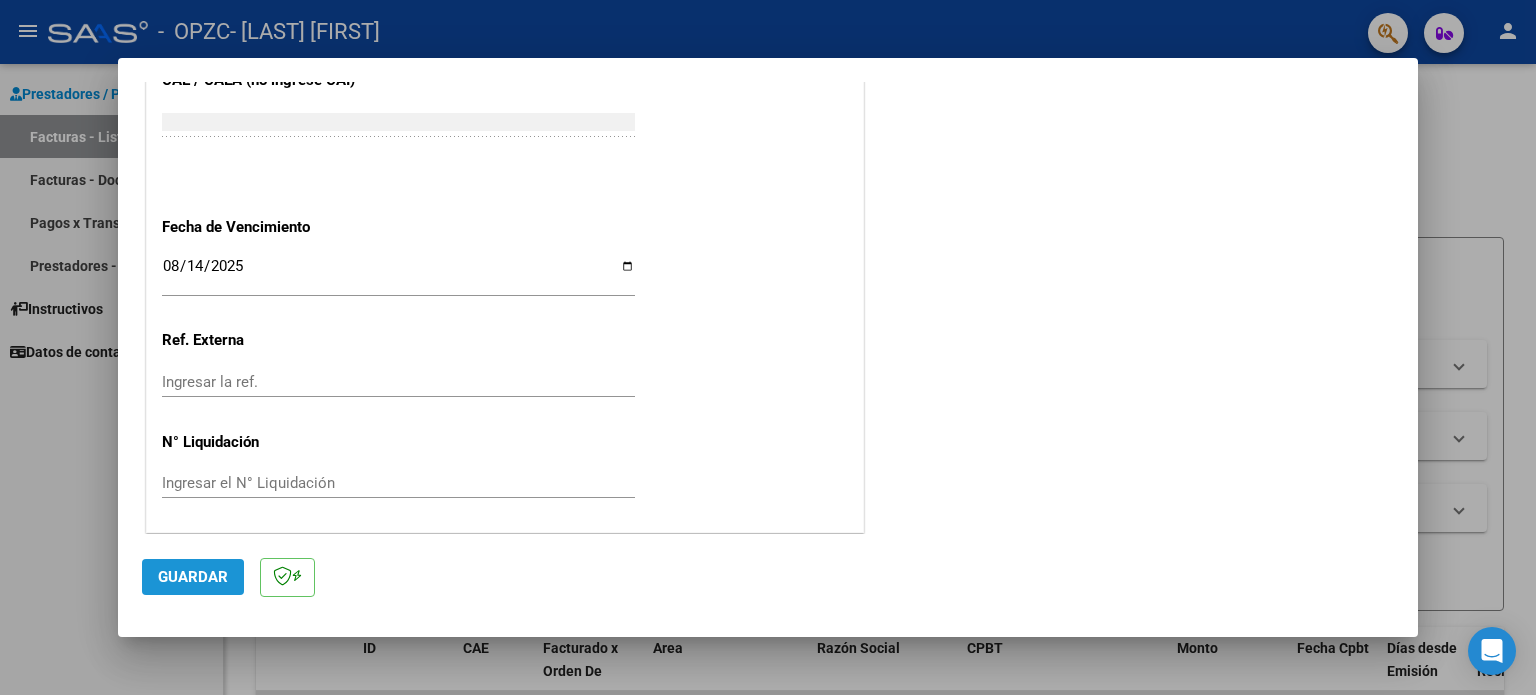 click on "Guardar" 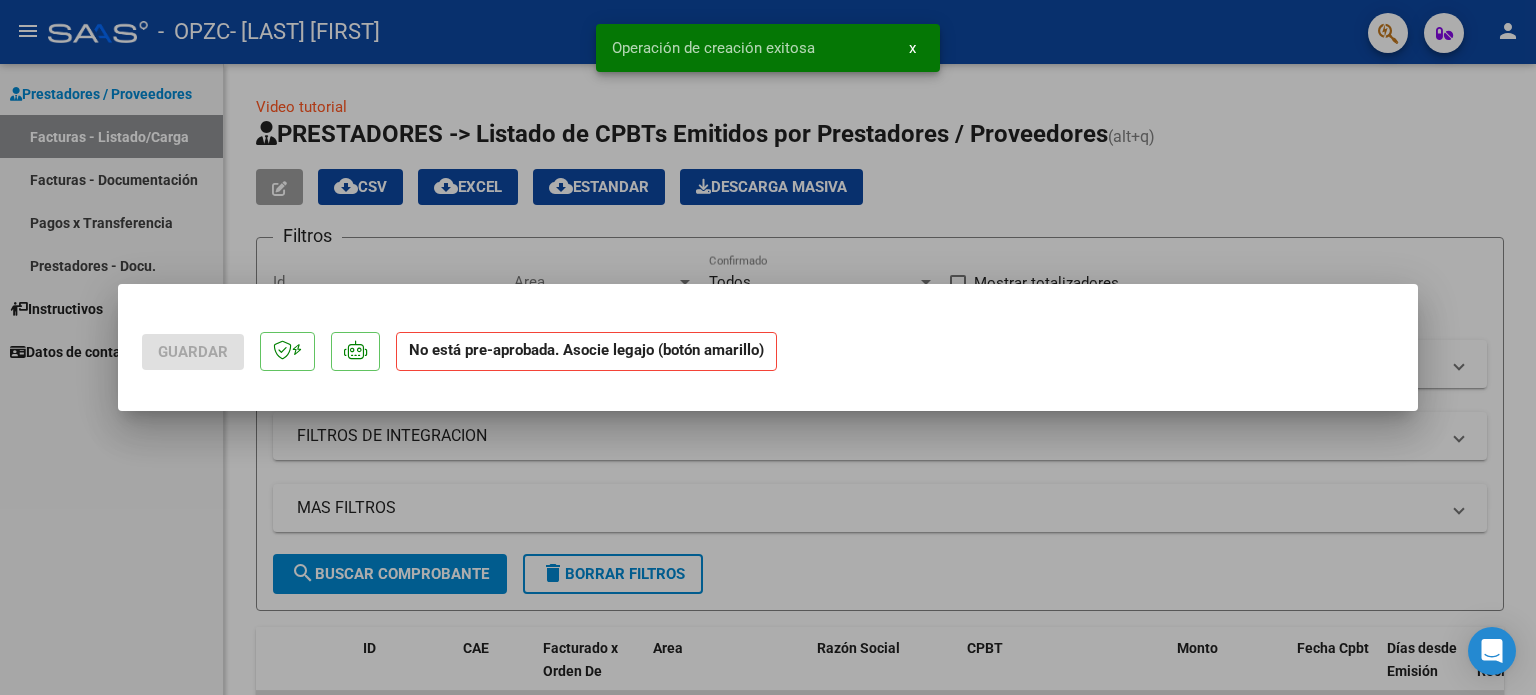 scroll, scrollTop: 0, scrollLeft: 0, axis: both 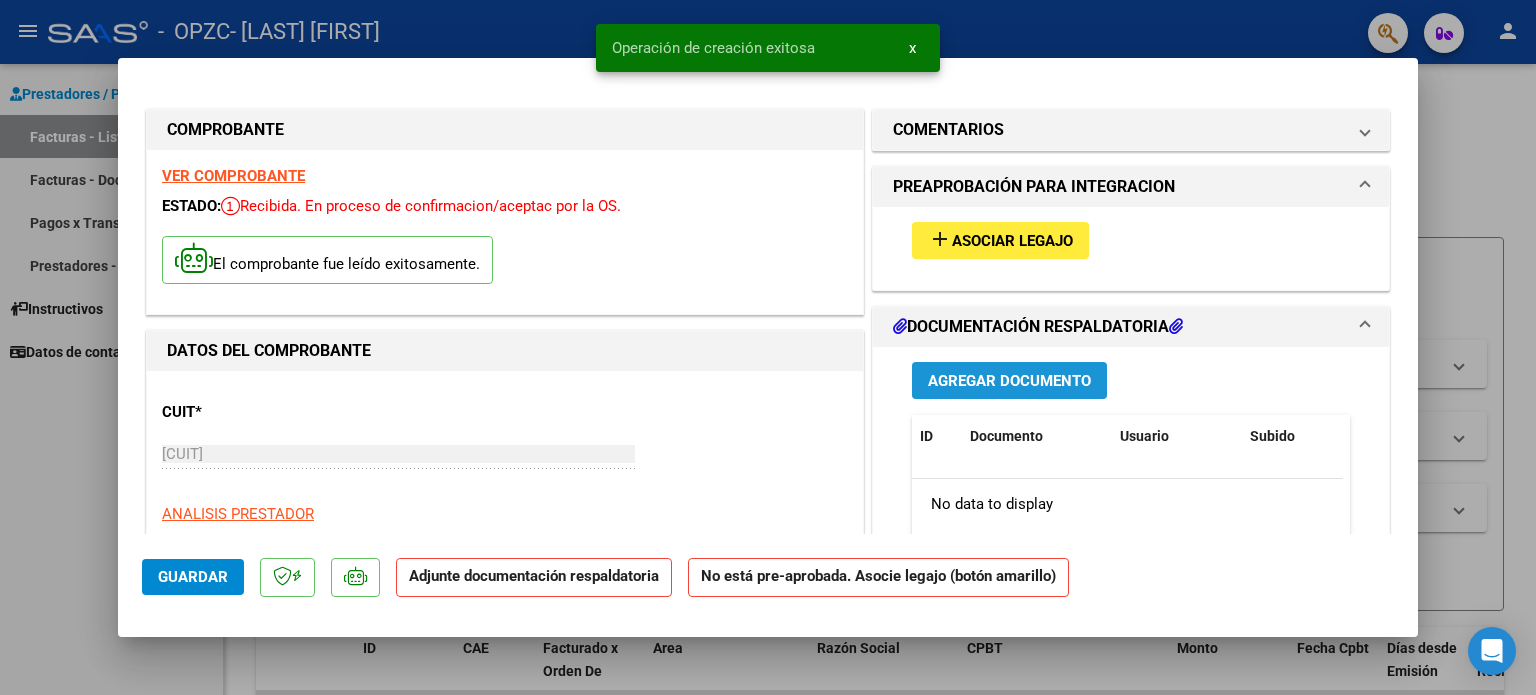 click on "Agregar Documento" at bounding box center [1009, 381] 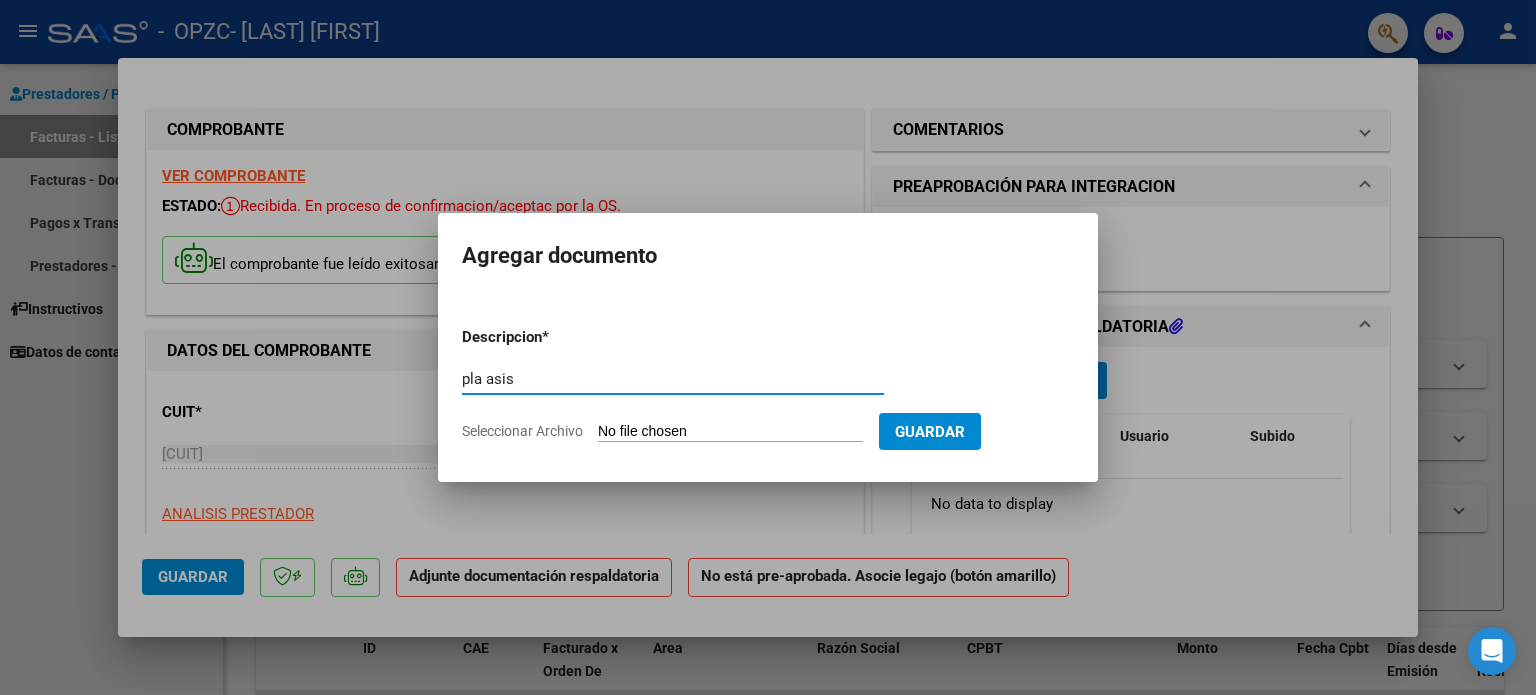 type on "pla asis" 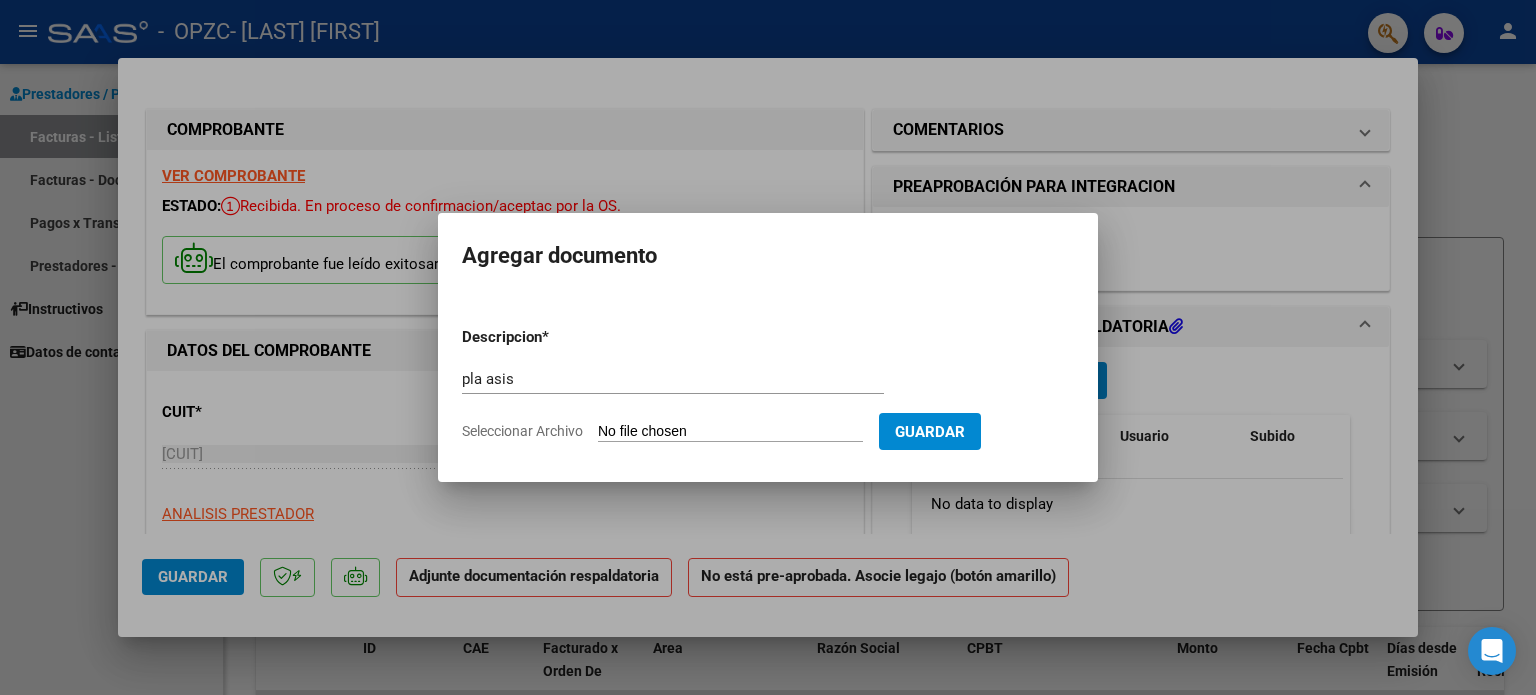 type on "C:\fakepath\[NAME] [DATE].jpg" 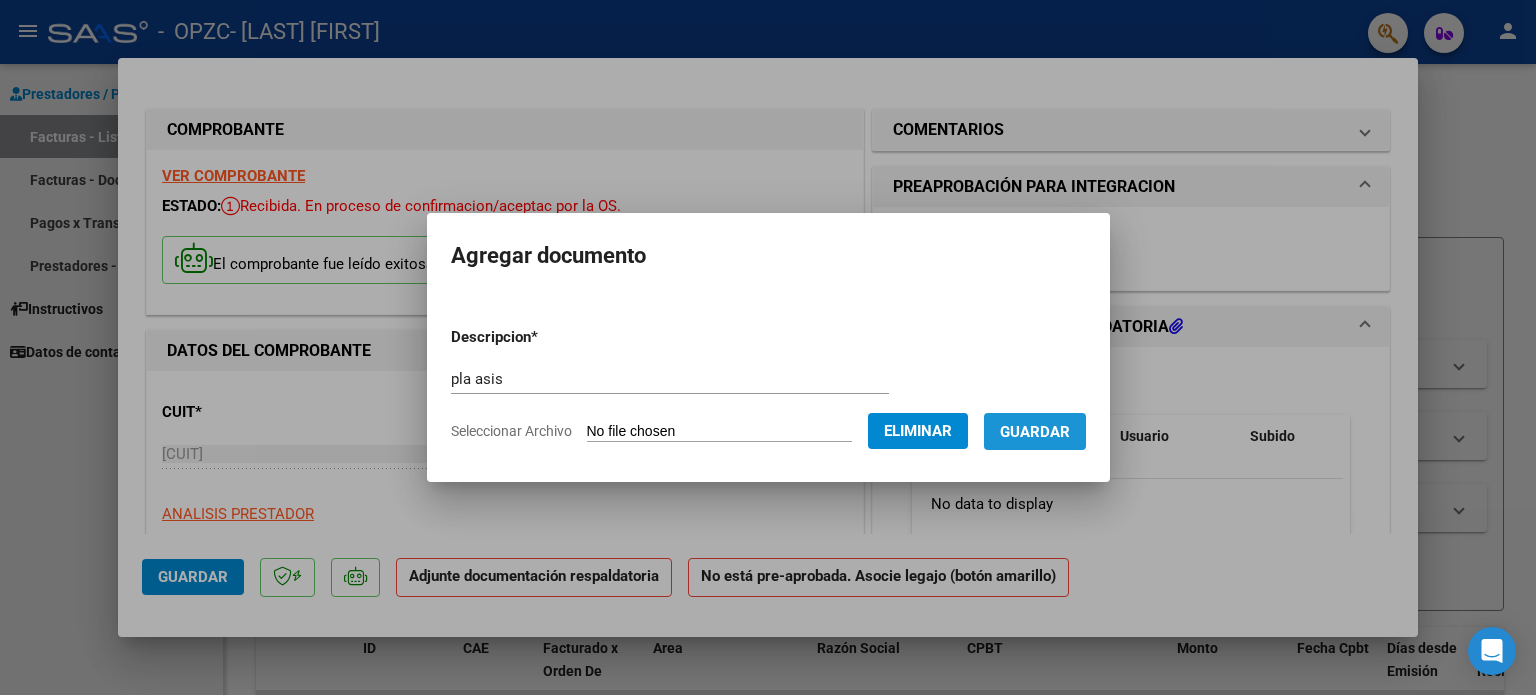 click on "Guardar" at bounding box center [1035, 432] 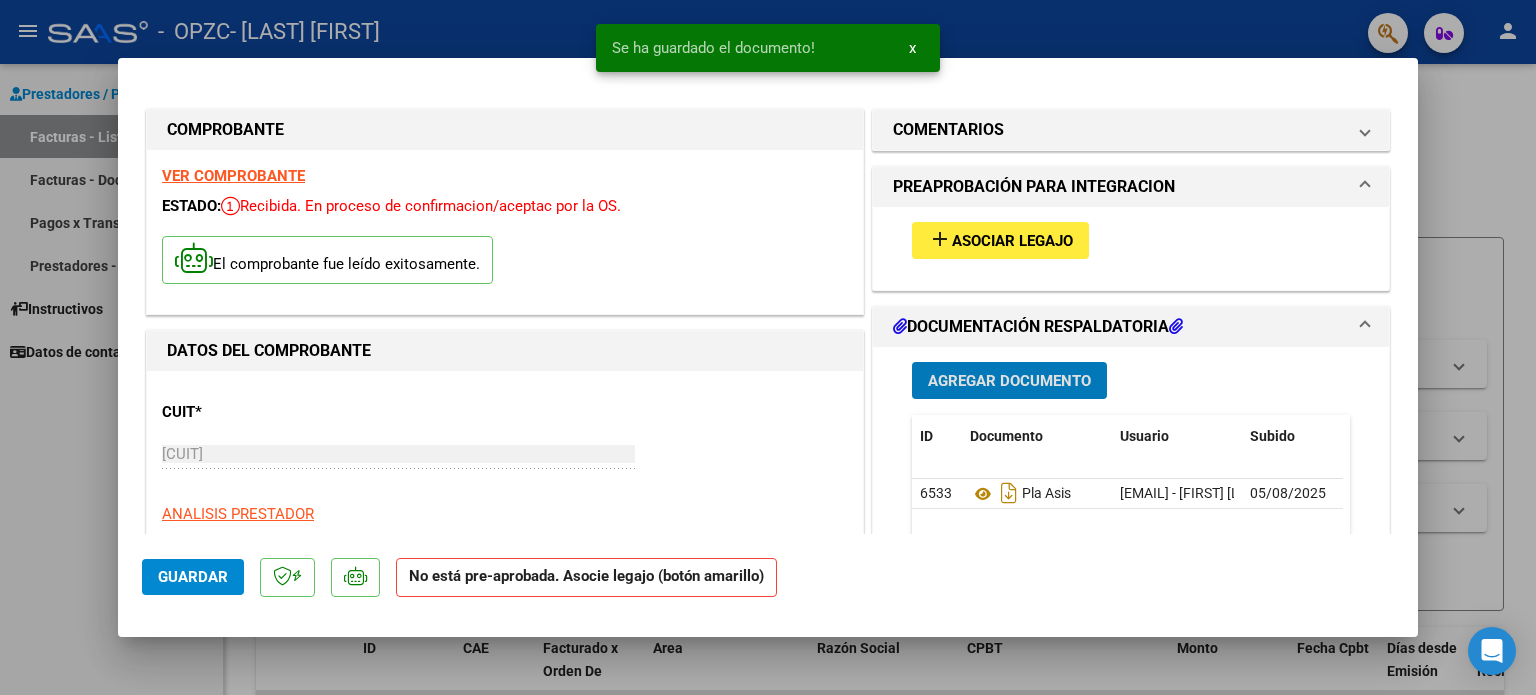click on "Asociar Legajo" at bounding box center [1012, 241] 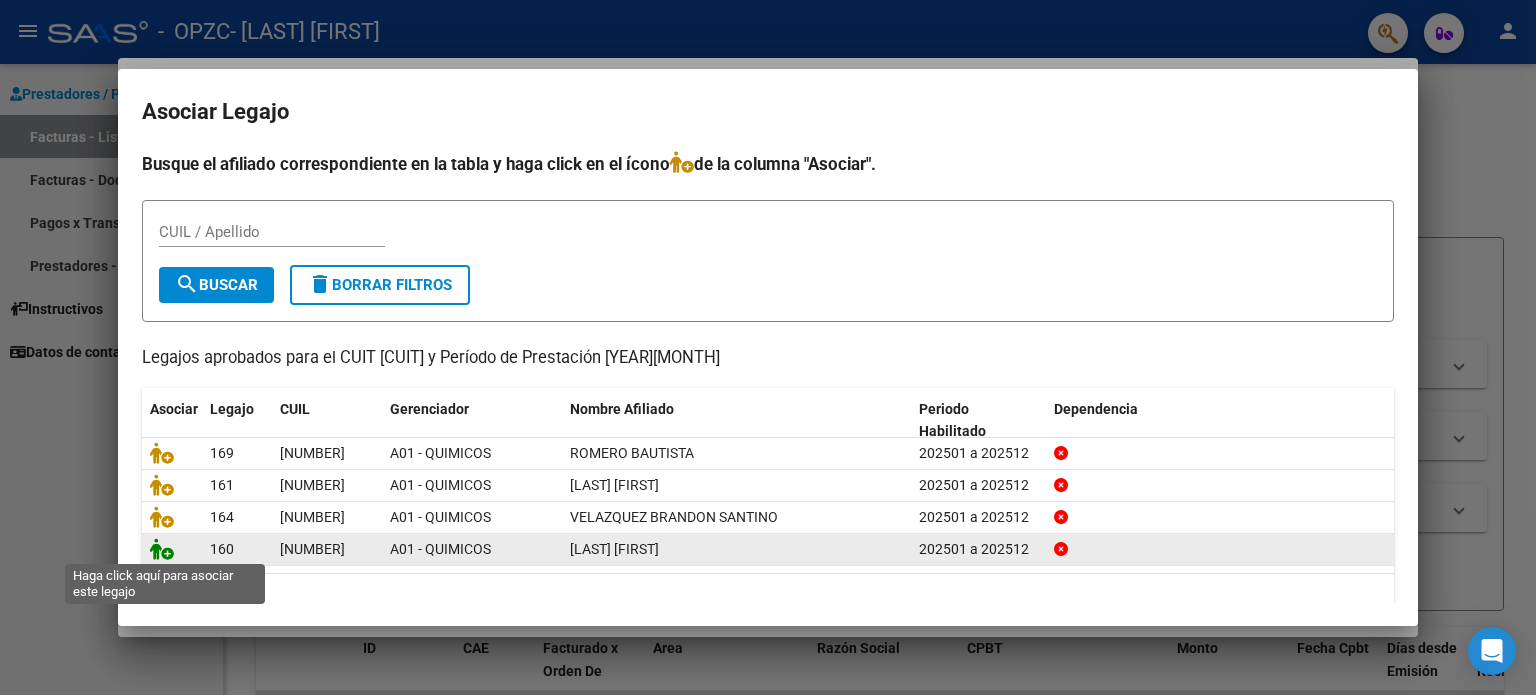 click 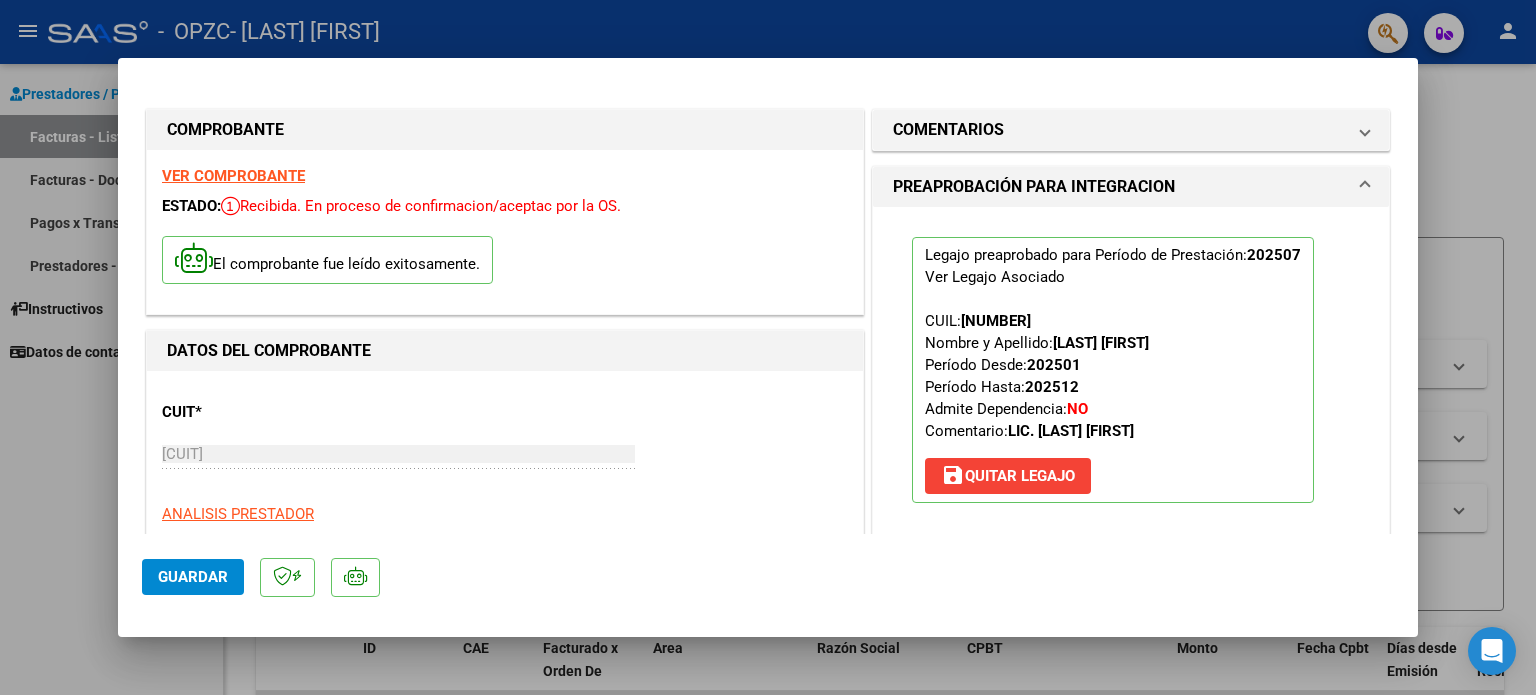 click at bounding box center [768, 347] 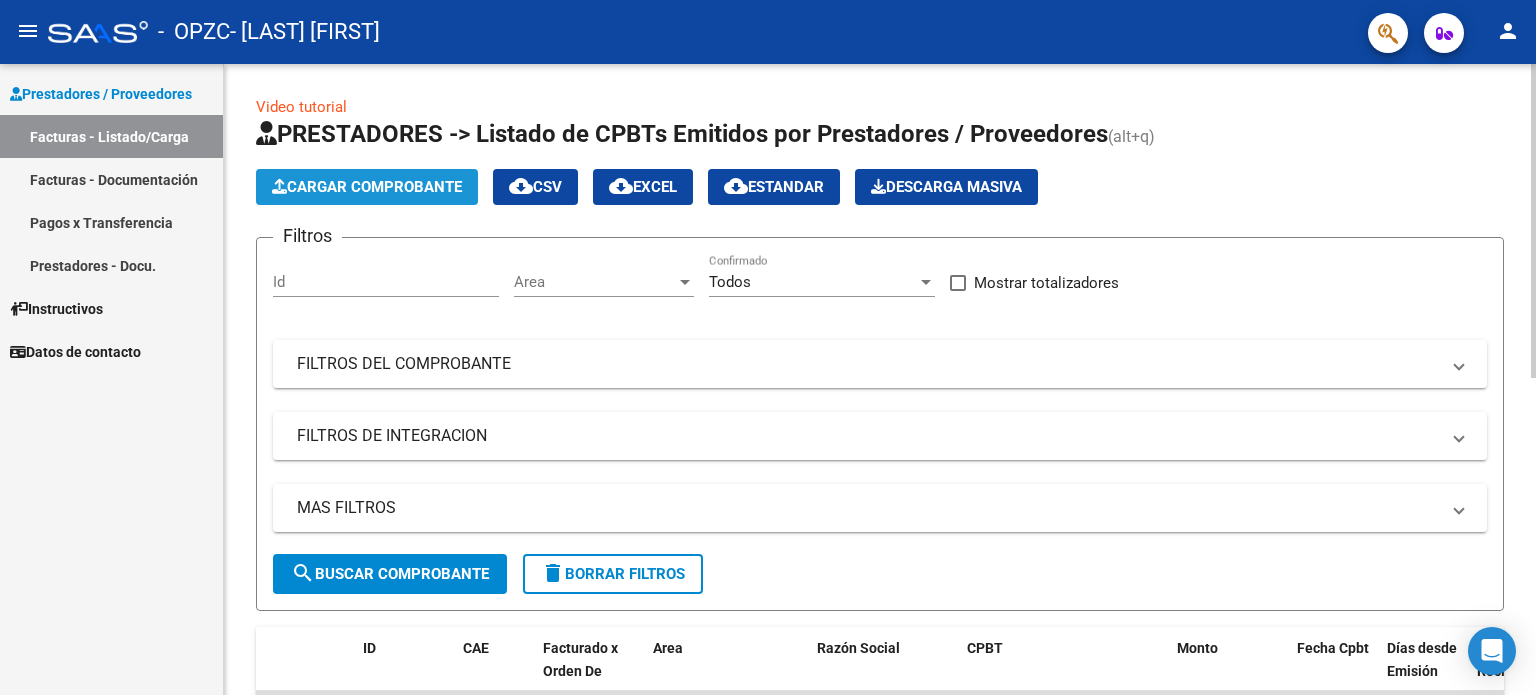 click on "Cargar Comprobante" 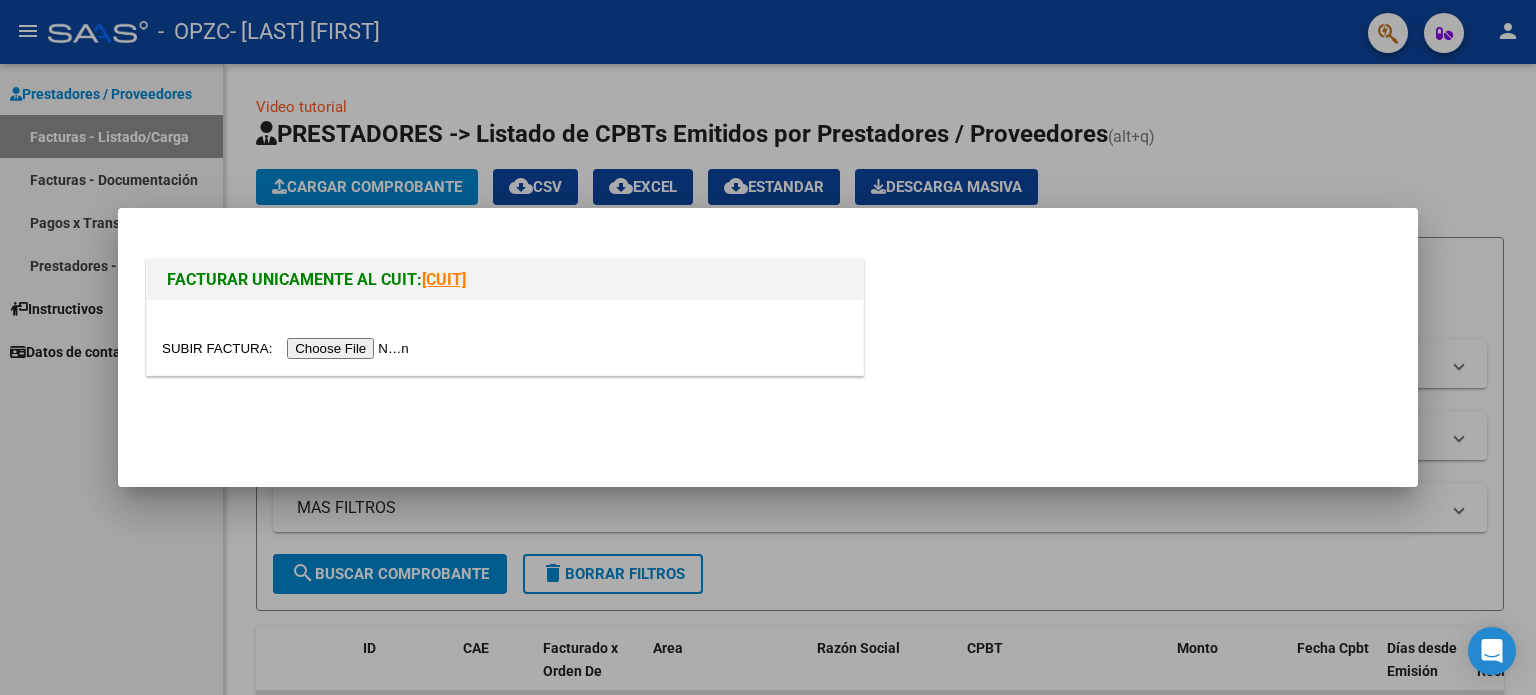click at bounding box center [288, 348] 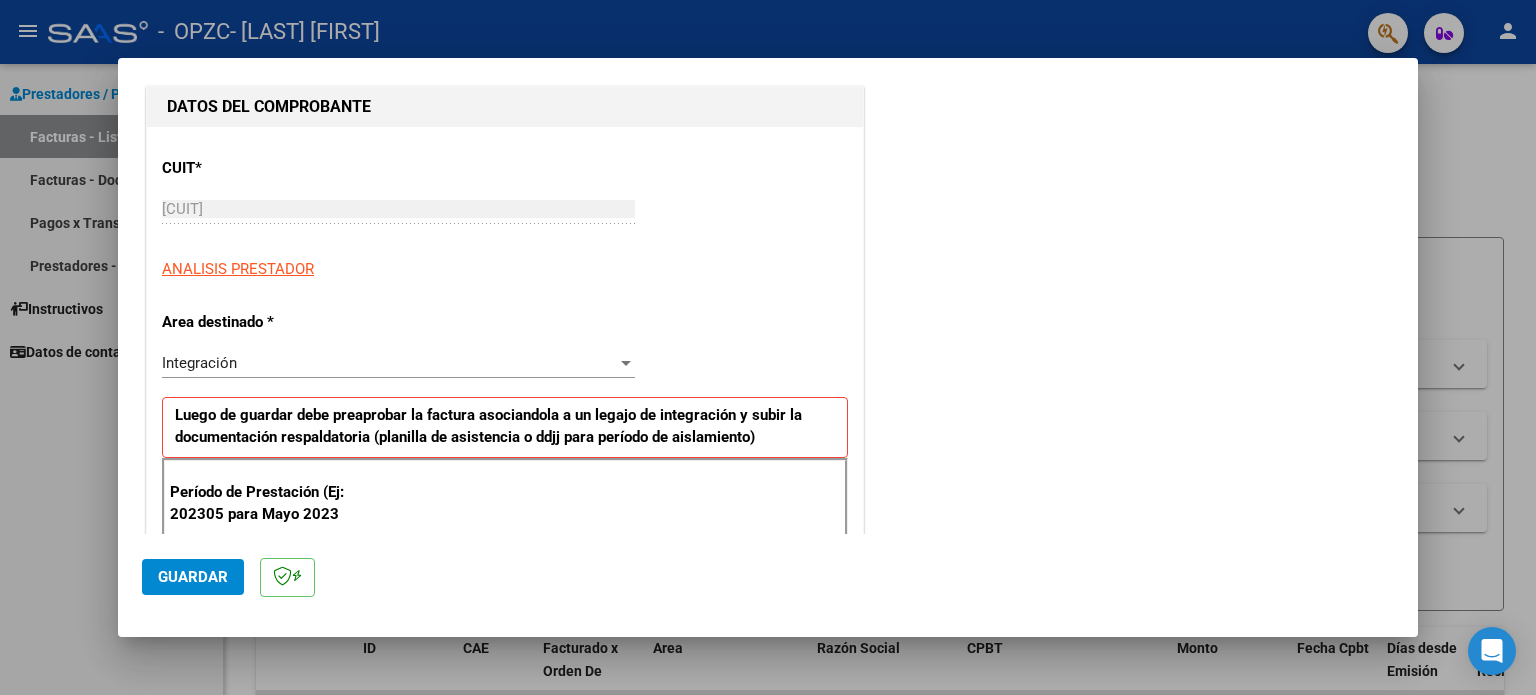 scroll, scrollTop: 300, scrollLeft: 0, axis: vertical 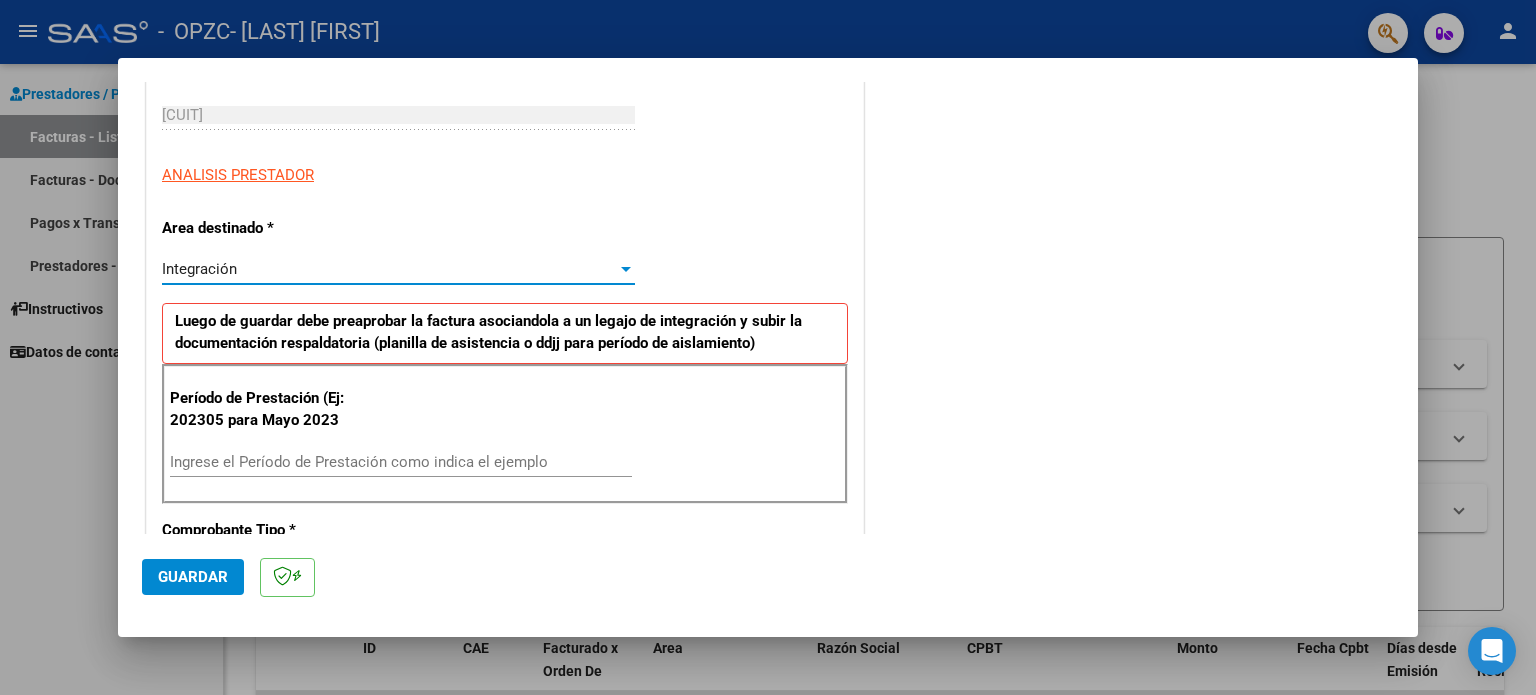 click on "Integración" at bounding box center [199, 269] 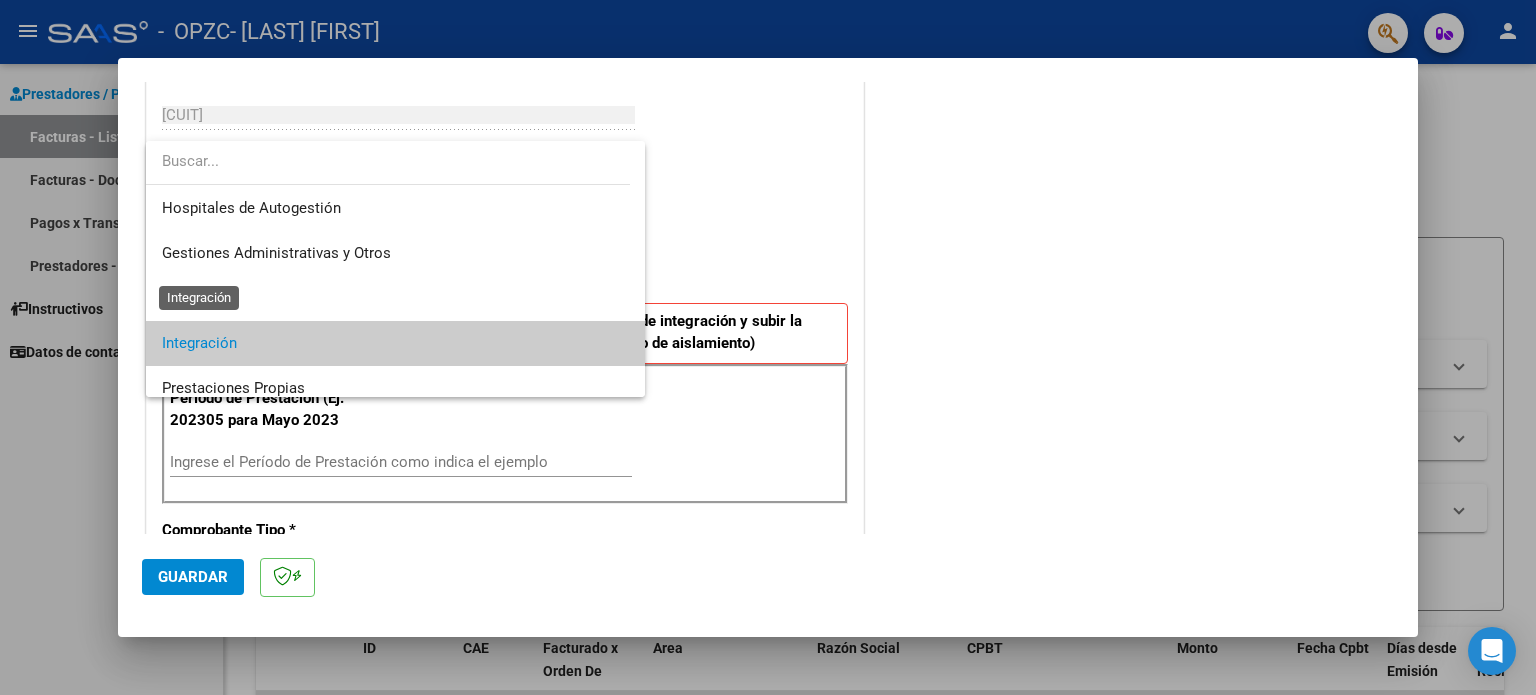 scroll, scrollTop: 74, scrollLeft: 0, axis: vertical 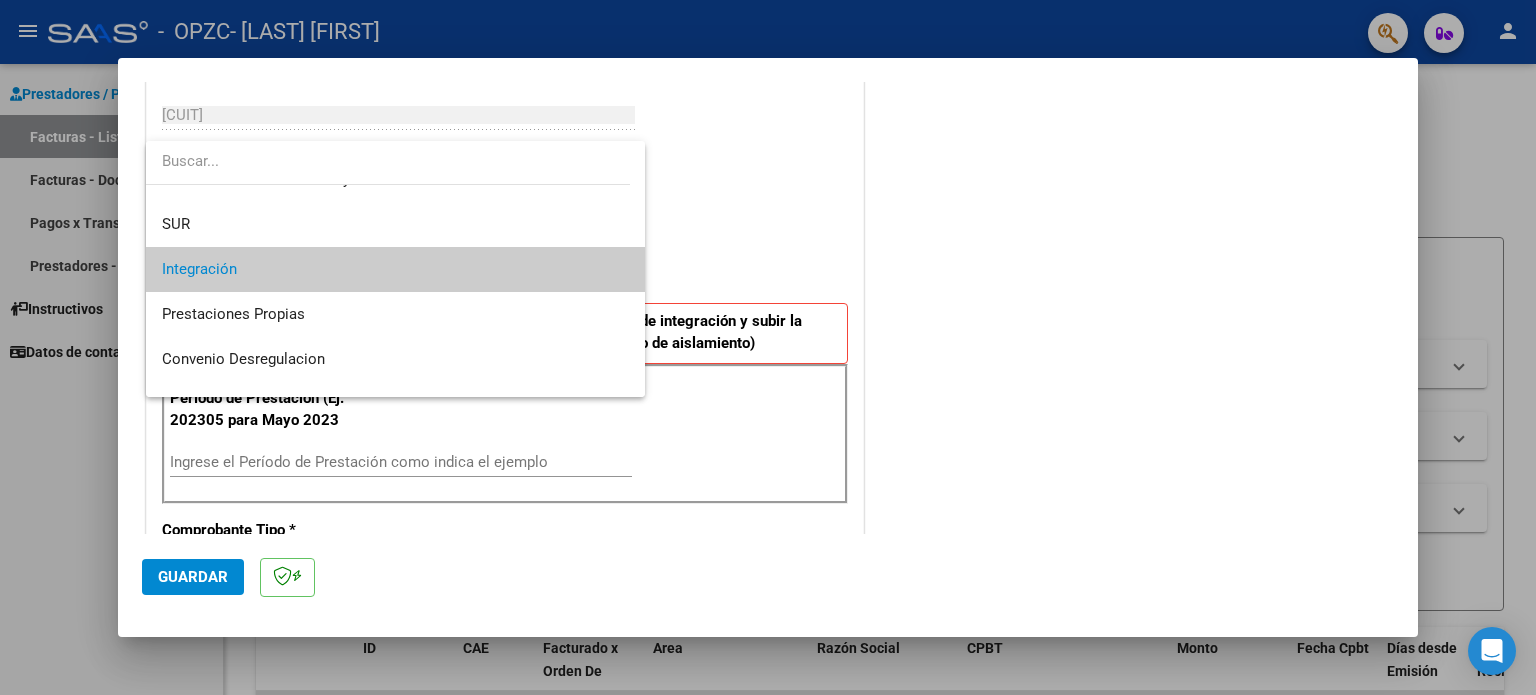 click at bounding box center [768, 347] 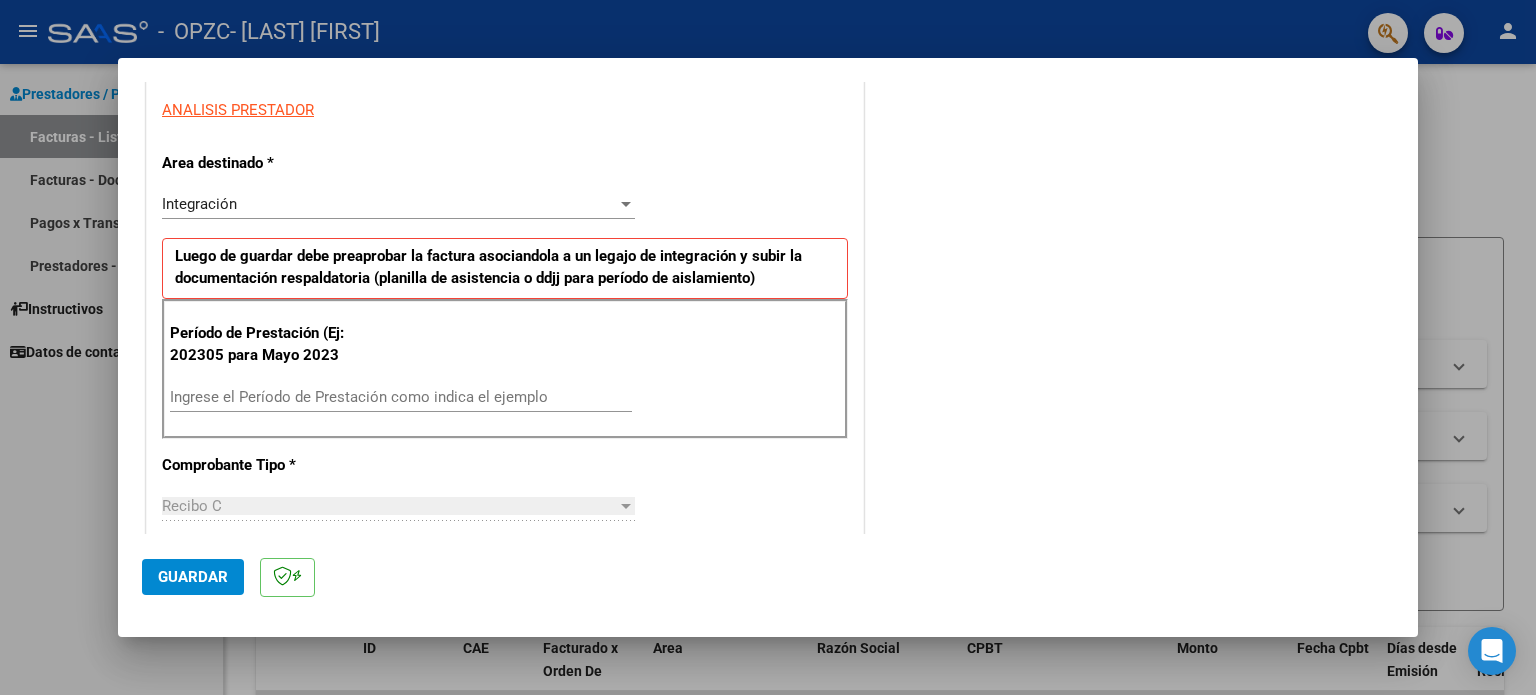 scroll, scrollTop: 400, scrollLeft: 0, axis: vertical 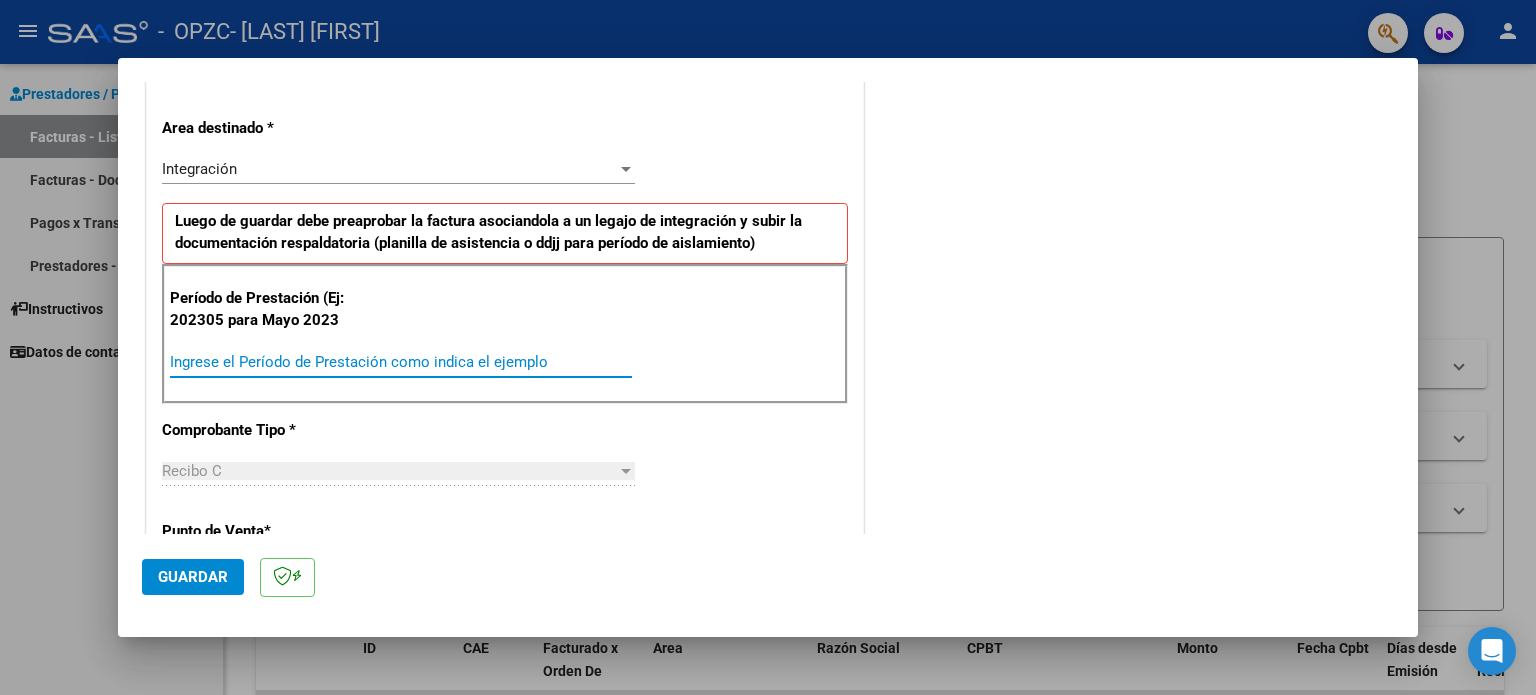 click on "Ingrese el Período de Prestación como indica el ejemplo" at bounding box center (401, 362) 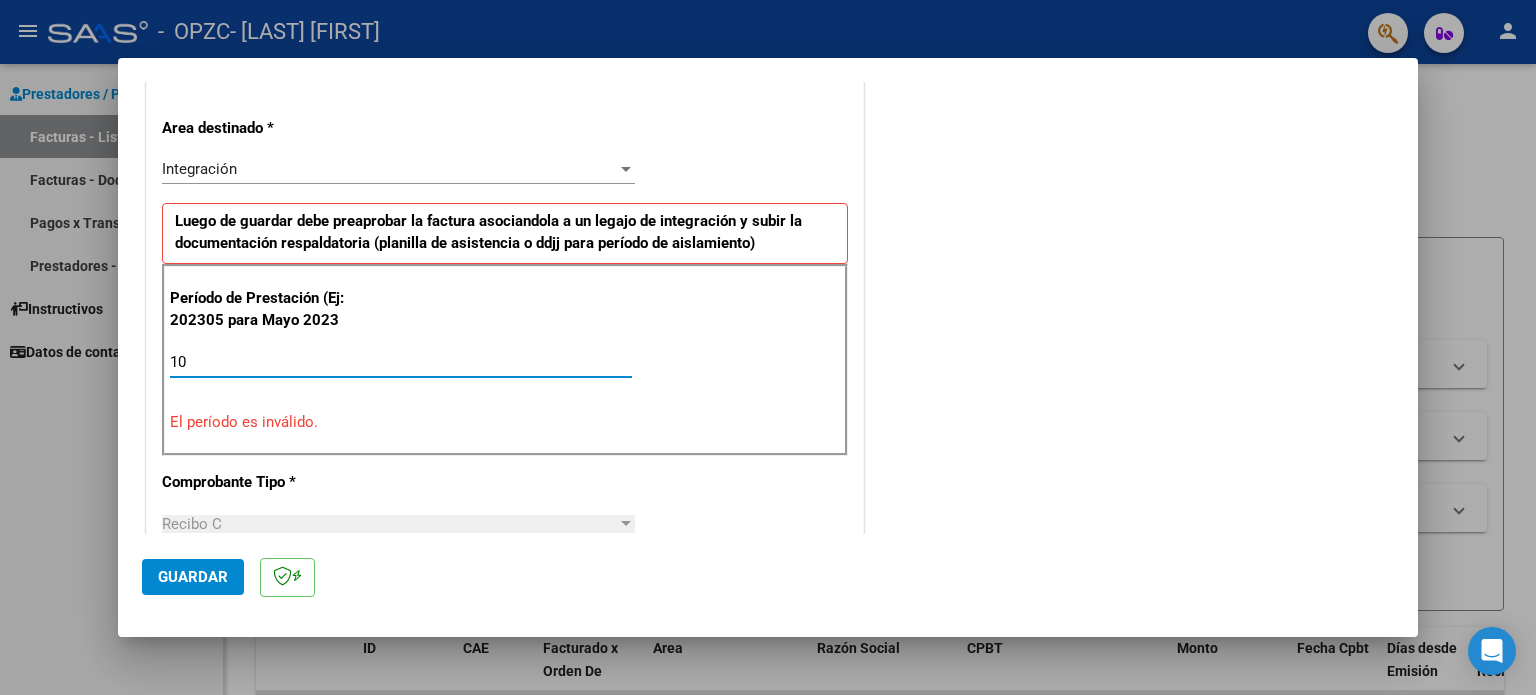 type on "1" 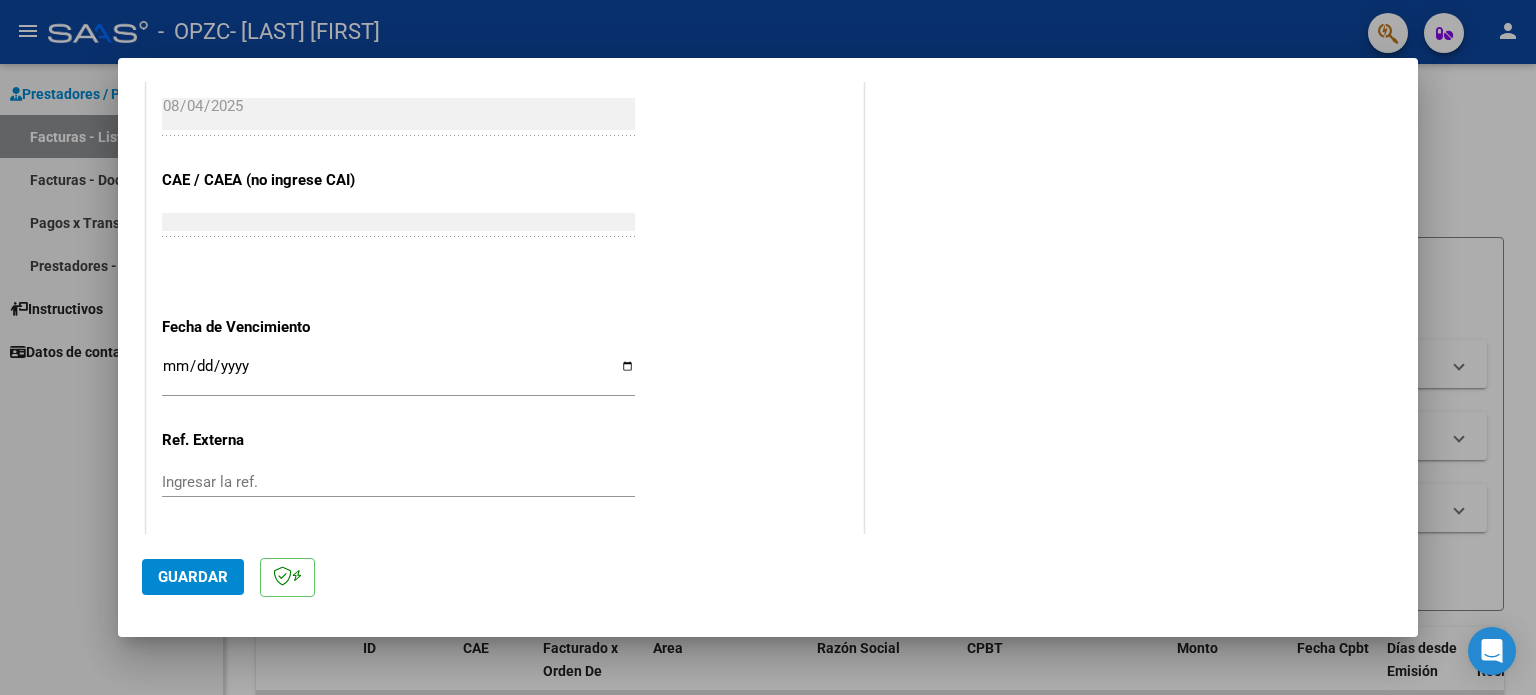 scroll, scrollTop: 1200, scrollLeft: 0, axis: vertical 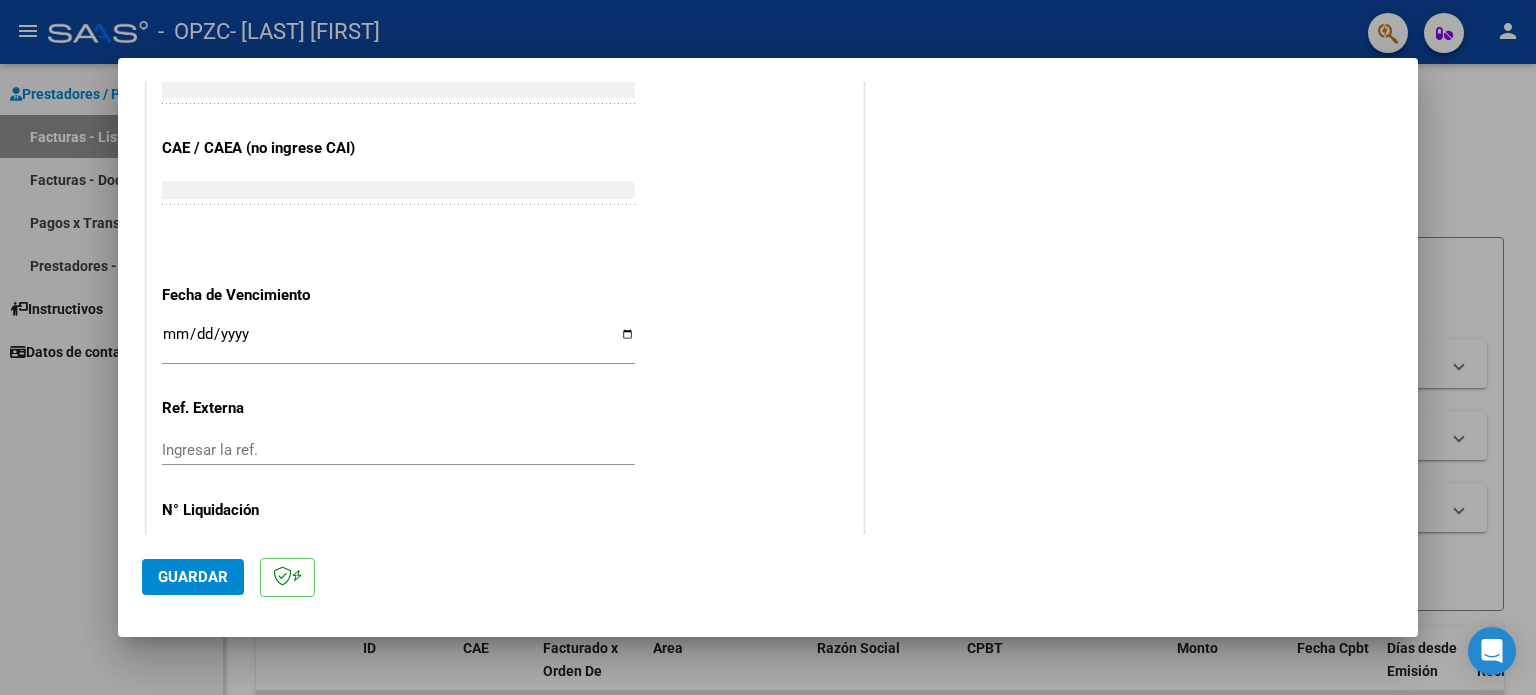 type on "202507" 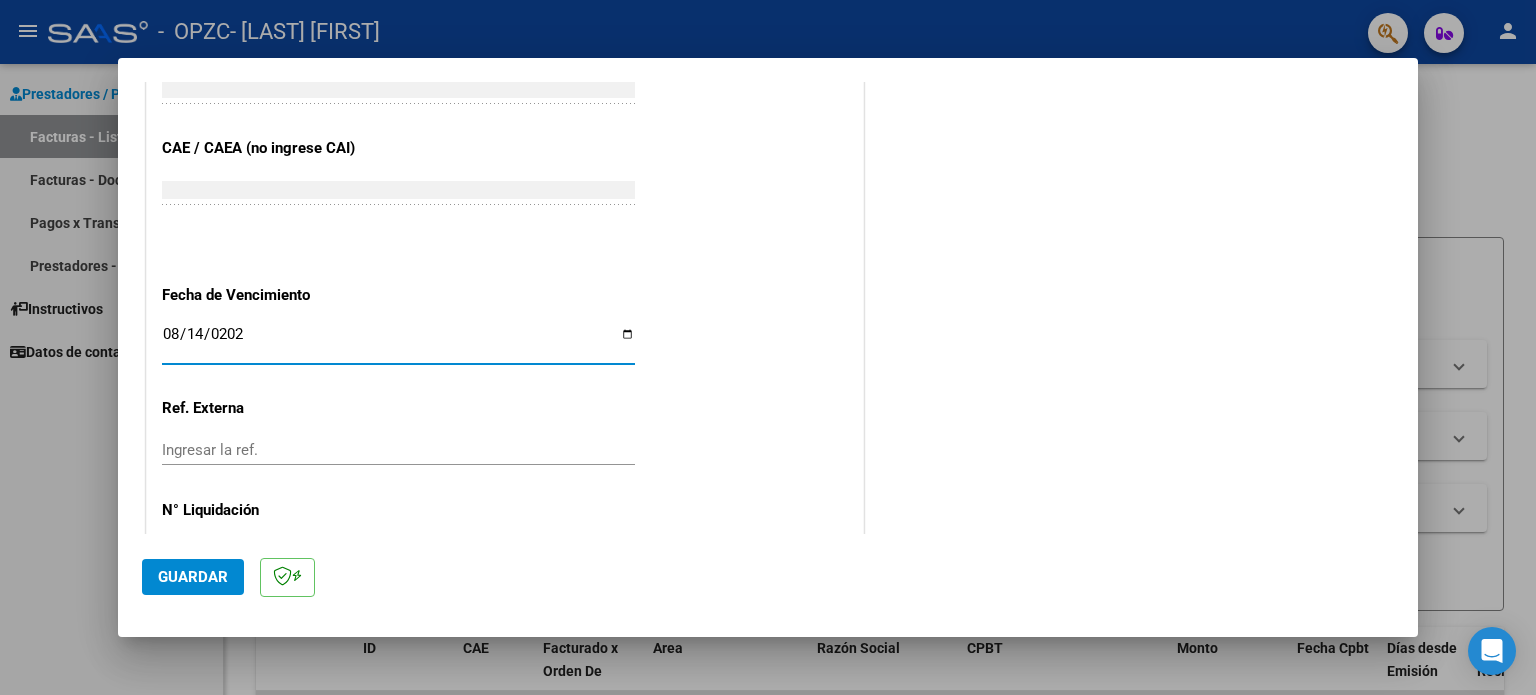 type on "2025-08-14" 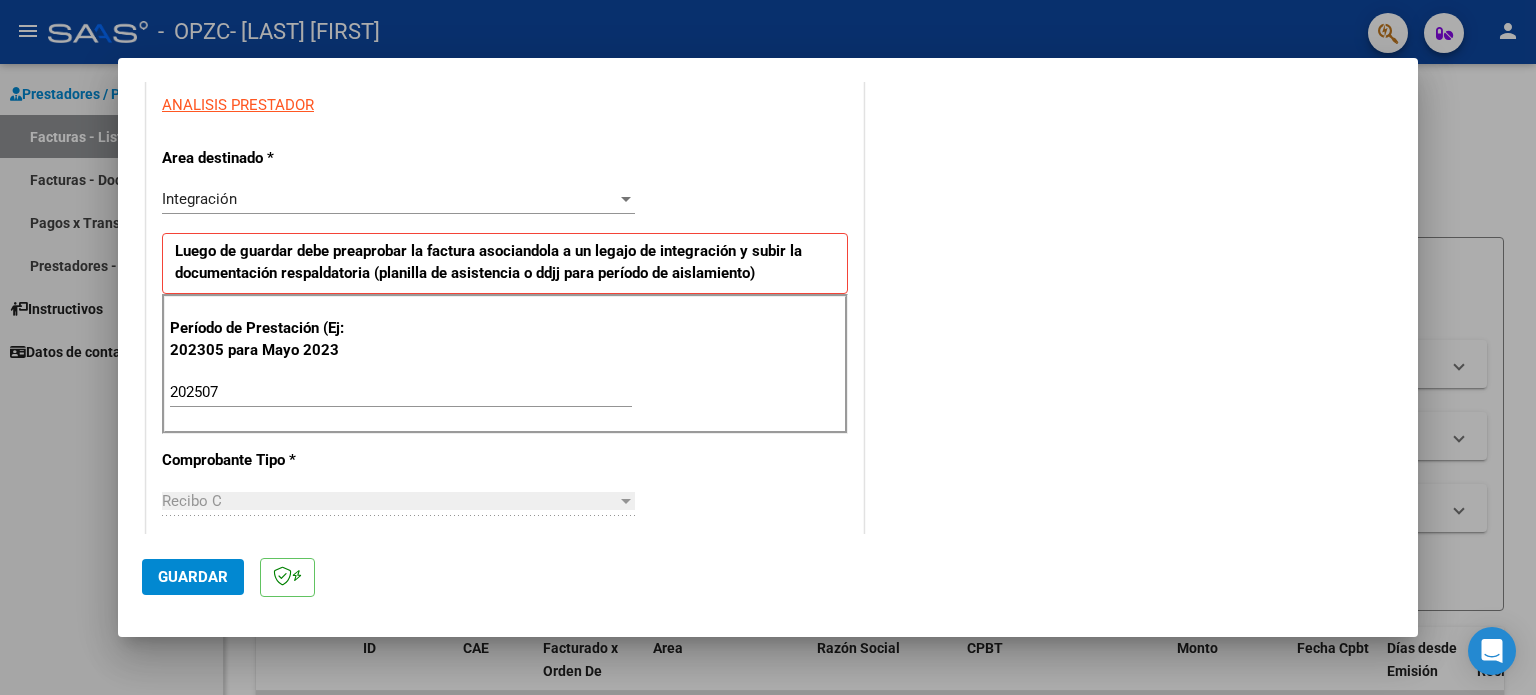 scroll, scrollTop: 368, scrollLeft: 0, axis: vertical 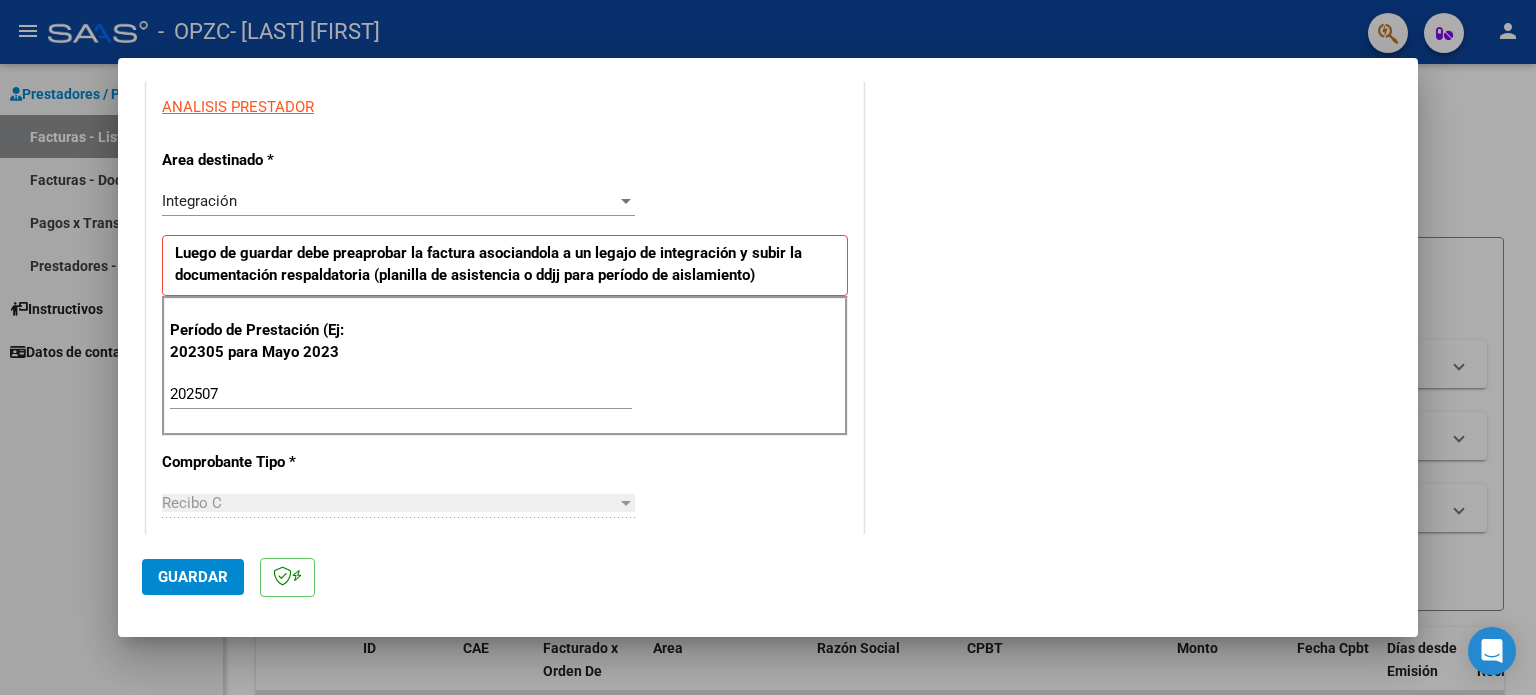 click on "Guardar" 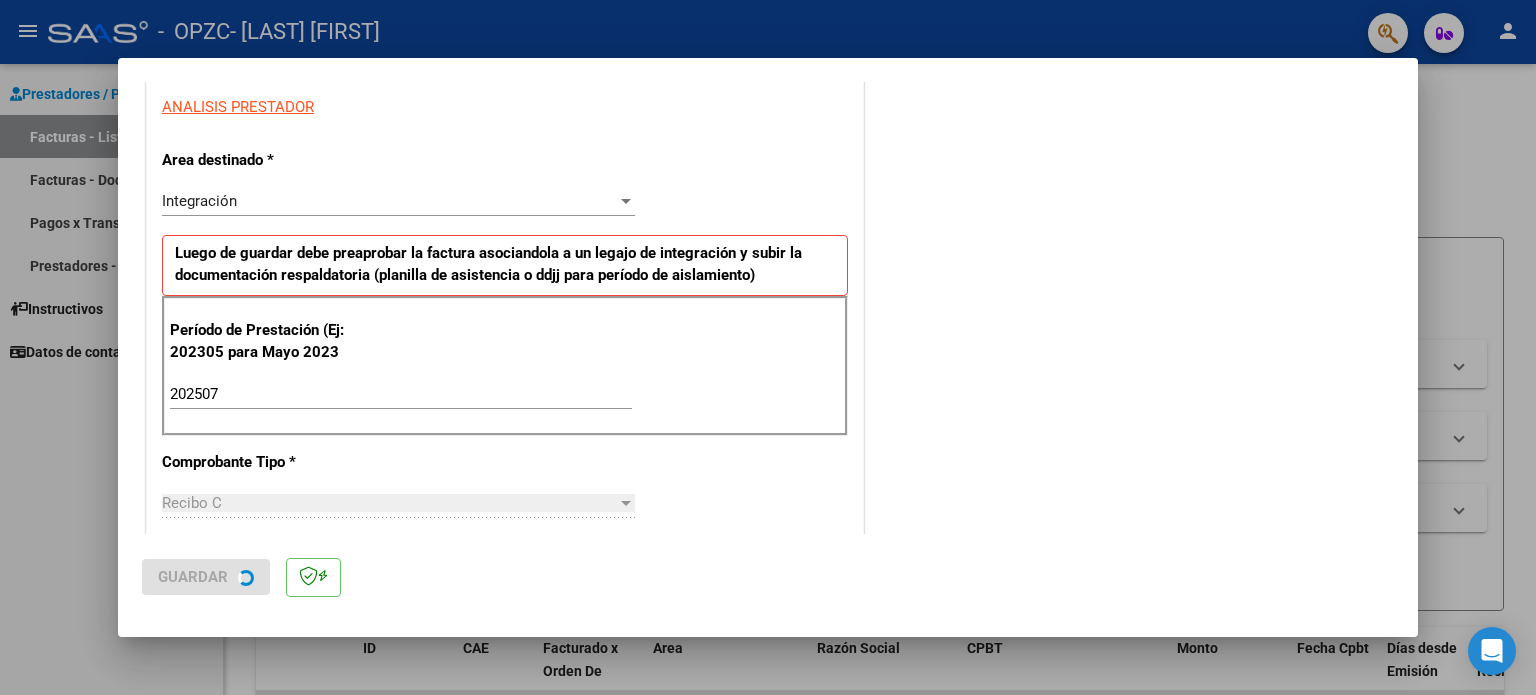 scroll, scrollTop: 0, scrollLeft: 0, axis: both 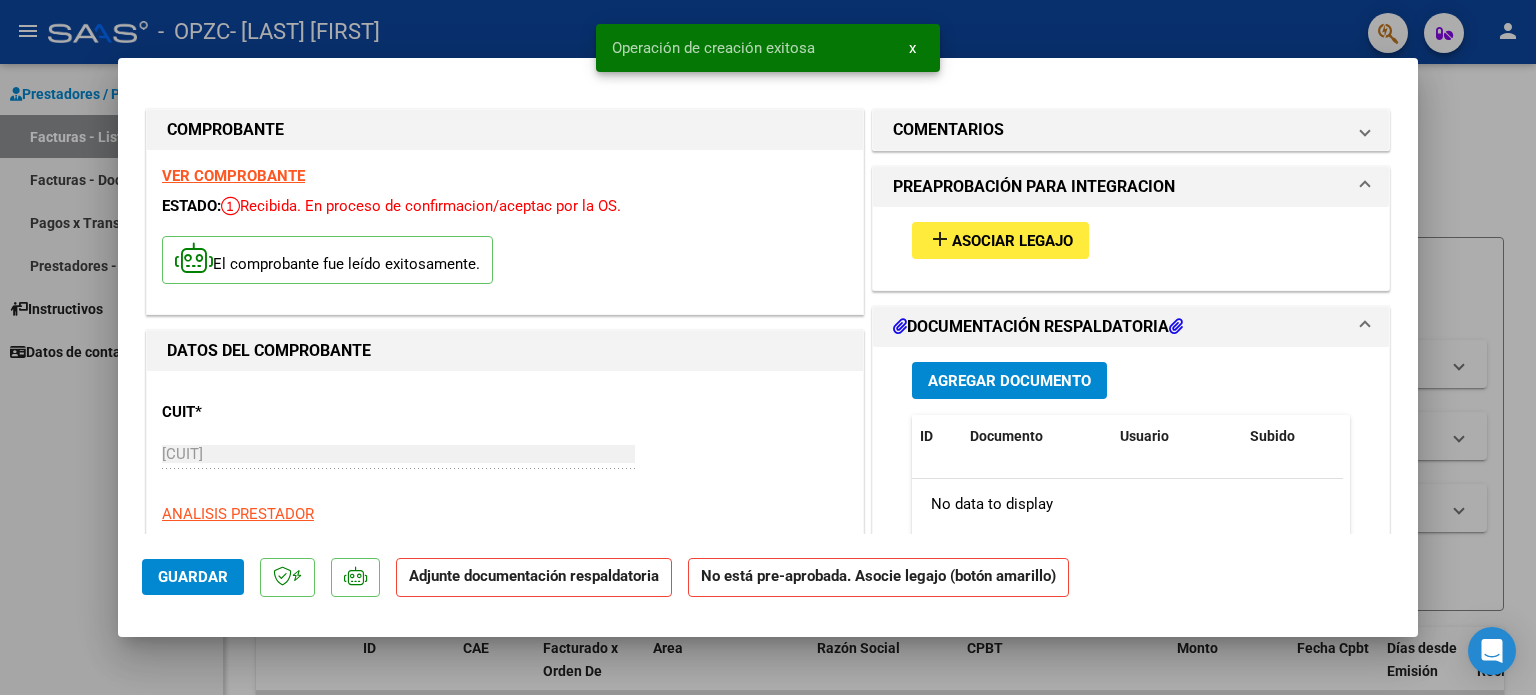 click on "Agregar Documento" at bounding box center [1009, 381] 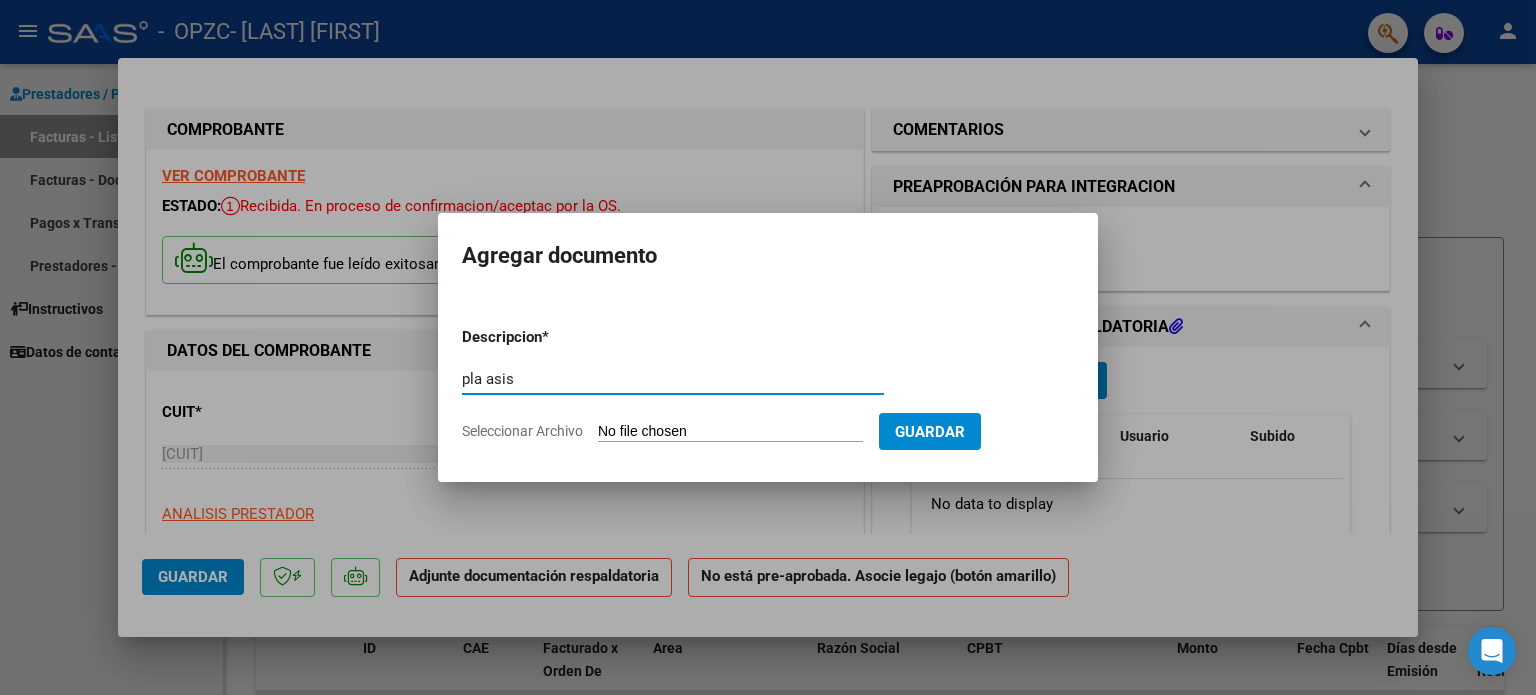 type on "pla asis" 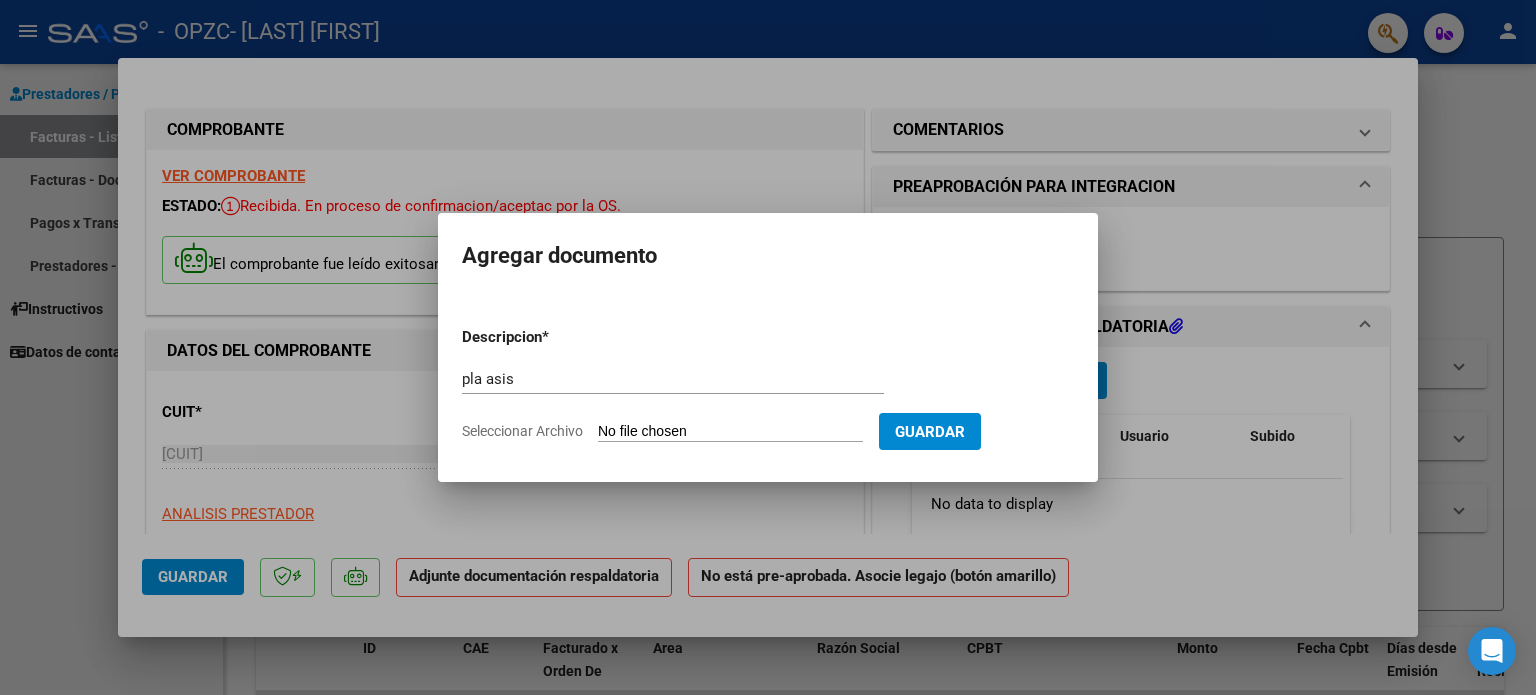 click on "Seleccionar Archivo" at bounding box center [730, 432] 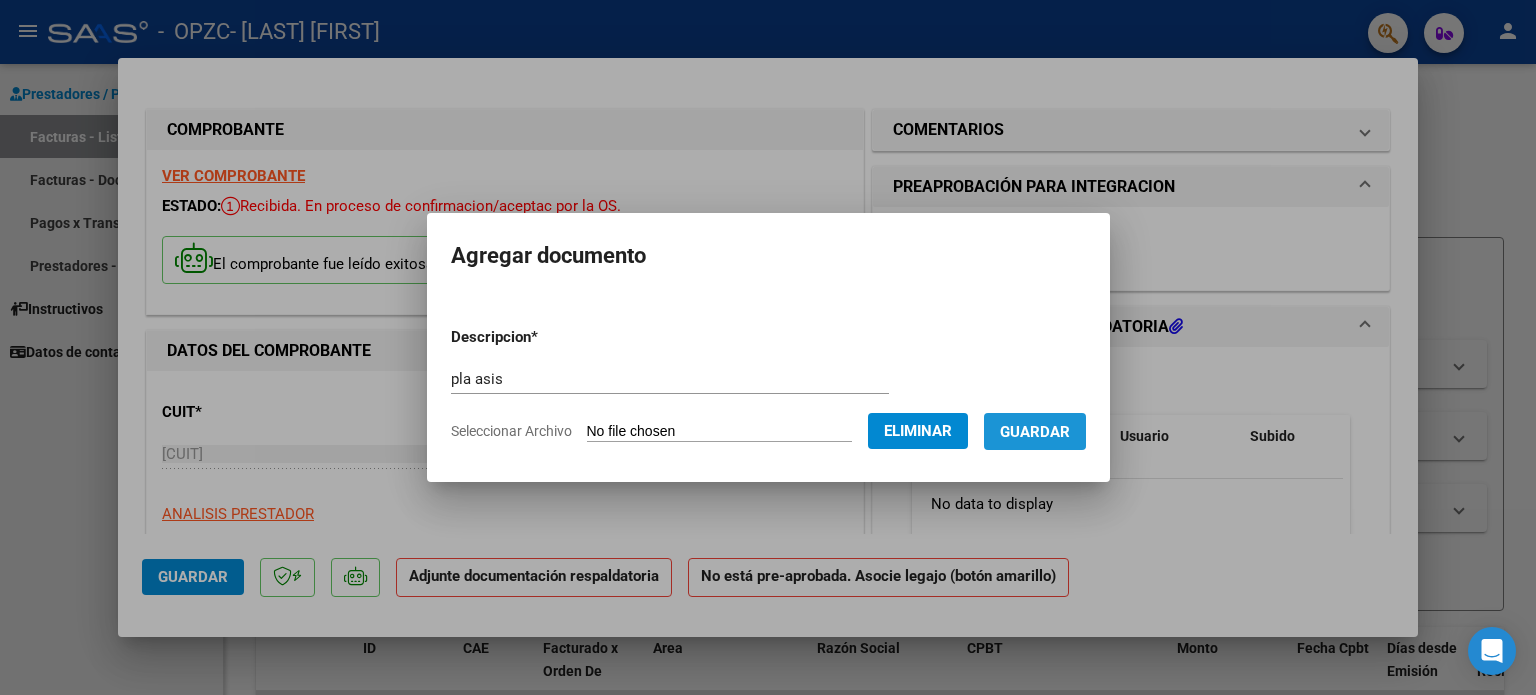 click on "Guardar" at bounding box center [1035, 432] 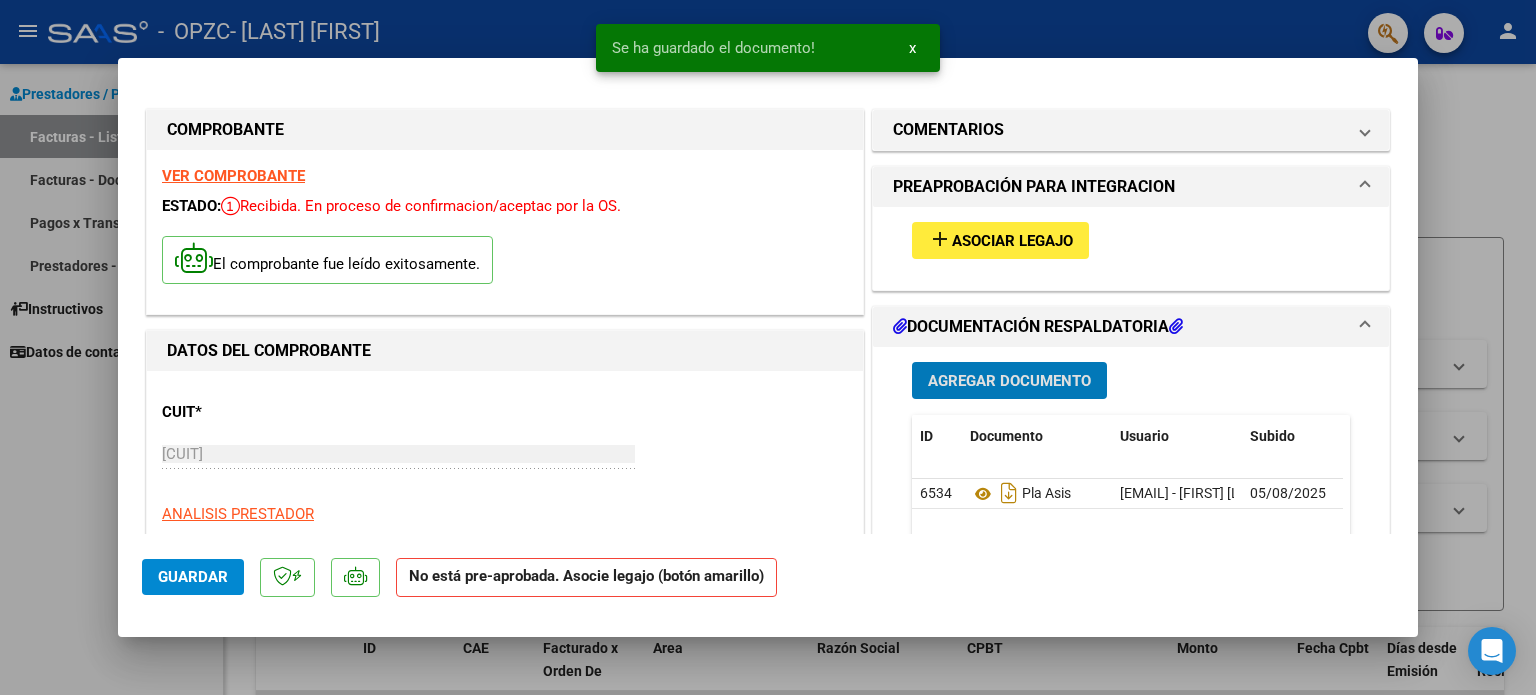 click on "Asociar Legajo" at bounding box center [1012, 241] 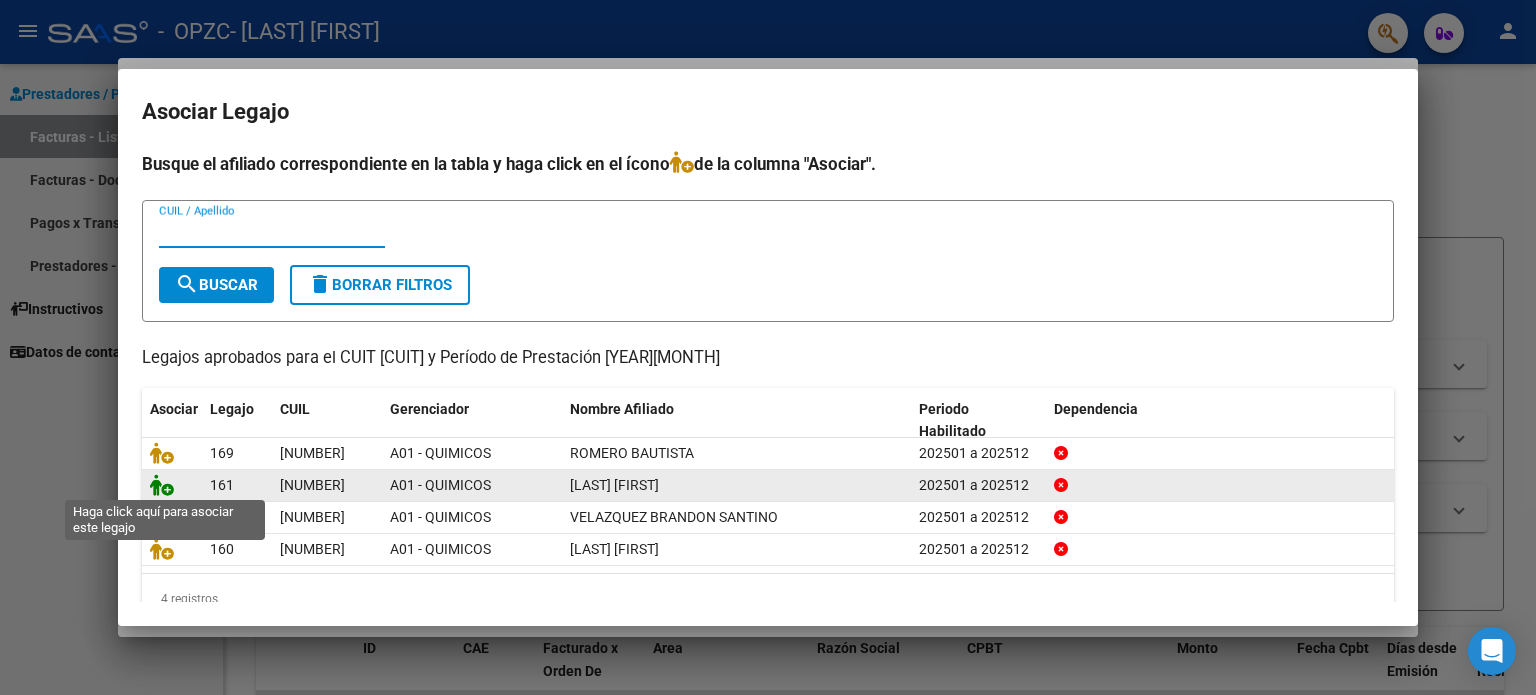 click 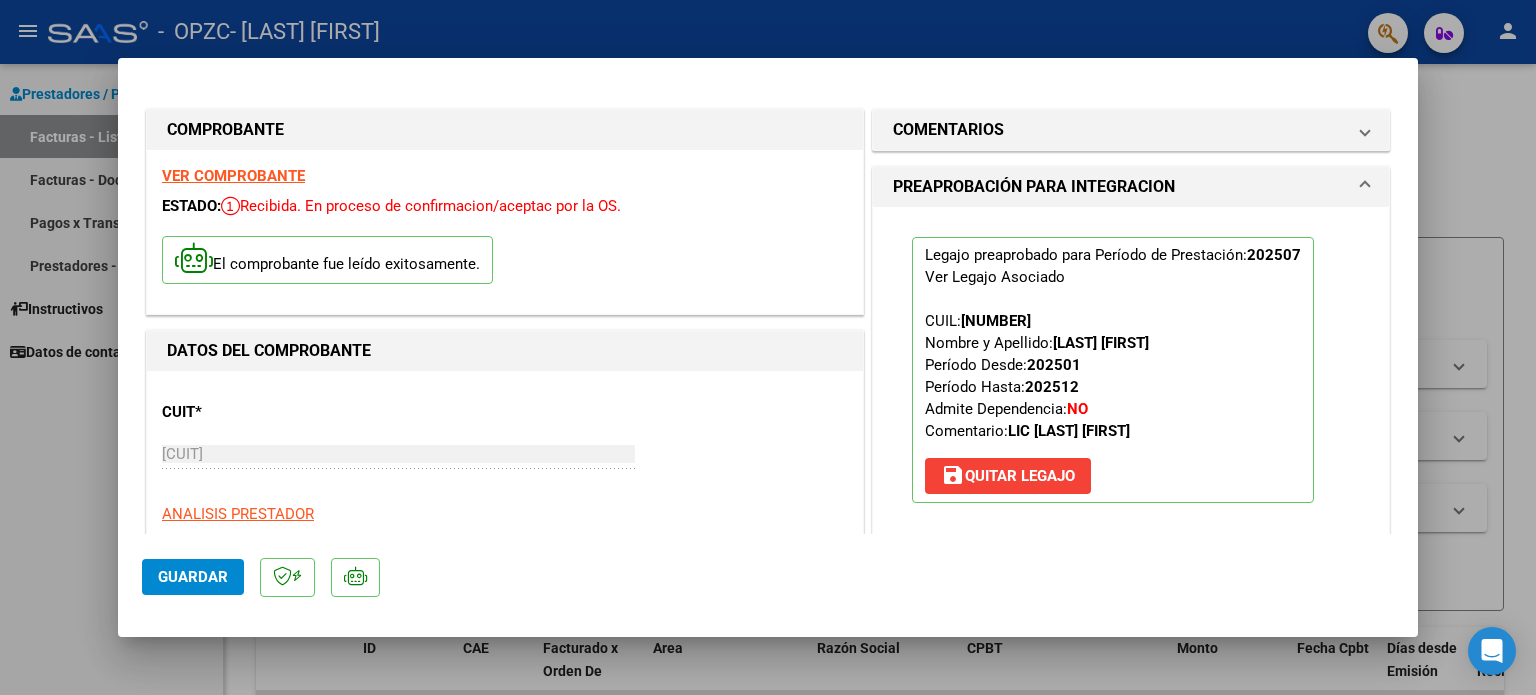 drag, startPoint x: 68, startPoint y: 413, endPoint x: 194, endPoint y: 210, distance: 238.92467 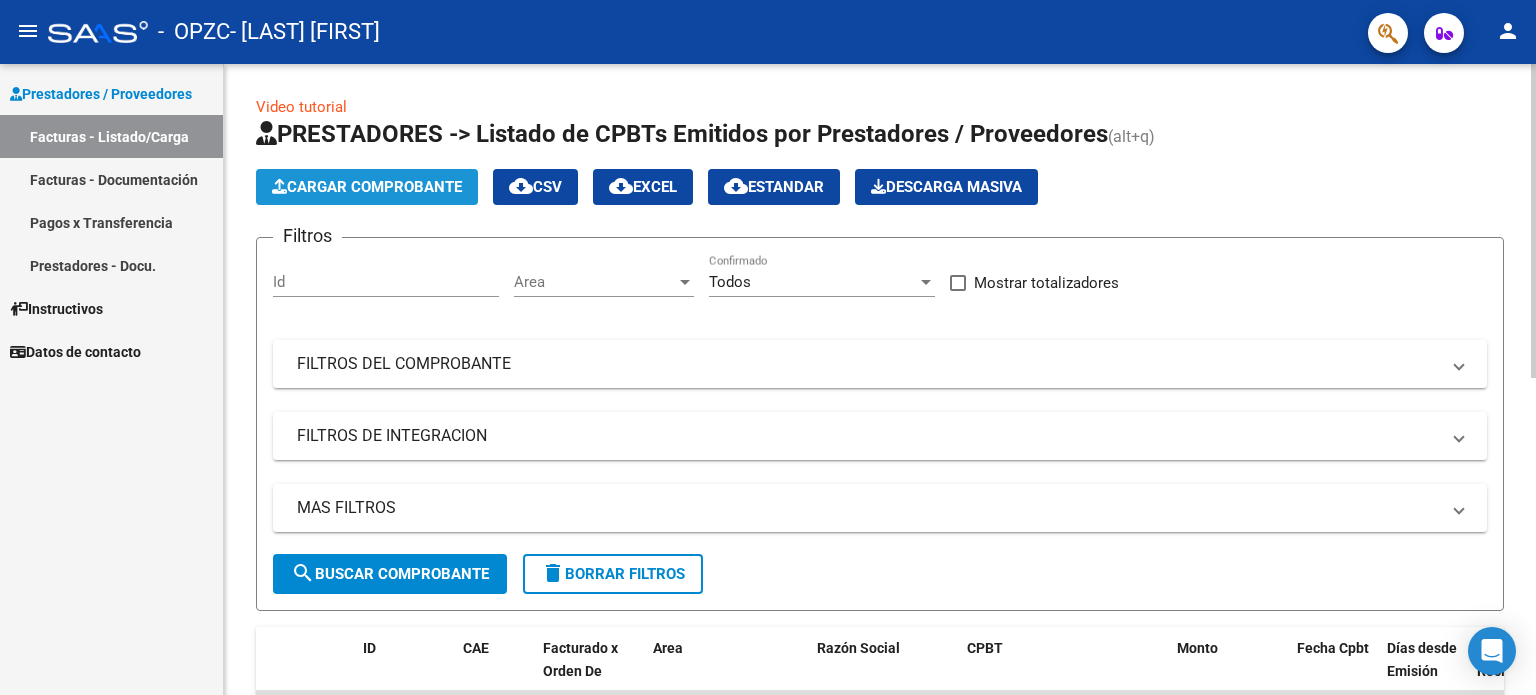 click on "Cargar Comprobante" 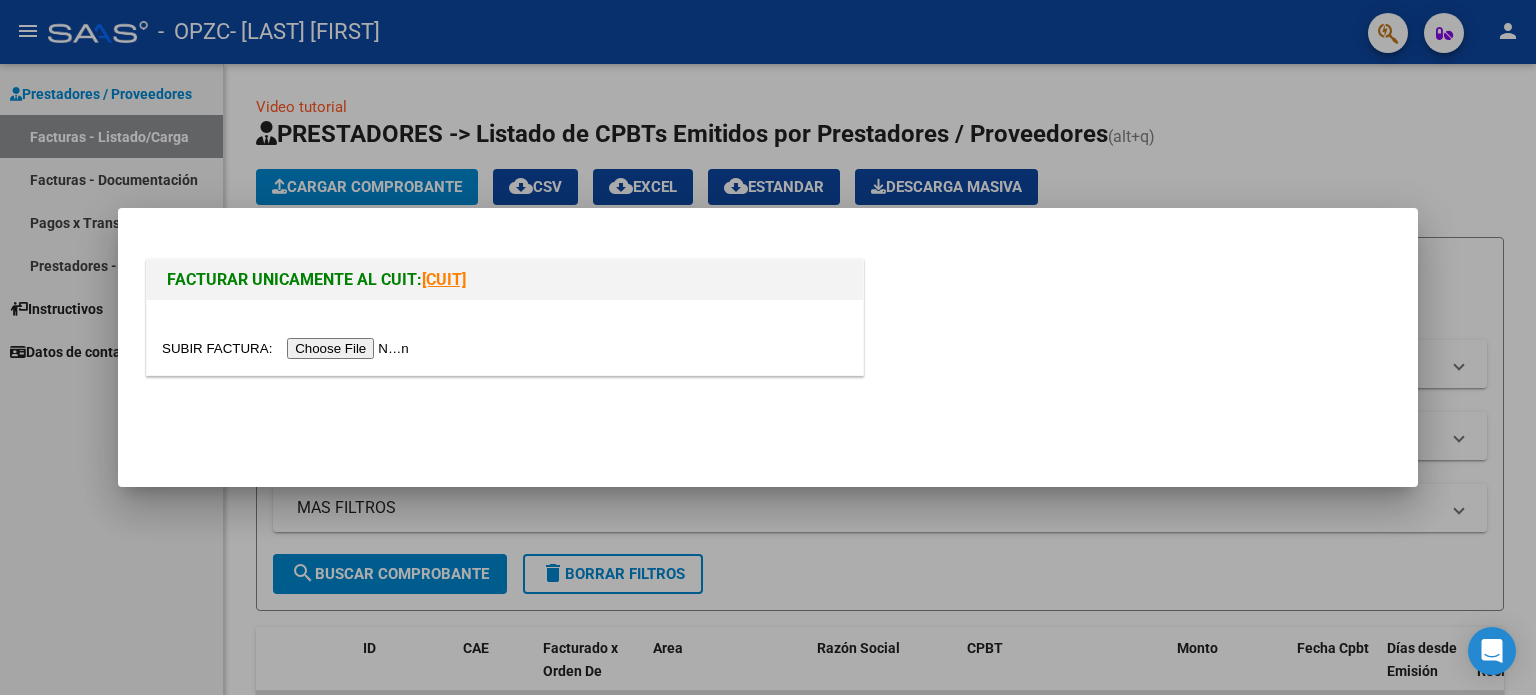 click at bounding box center [288, 348] 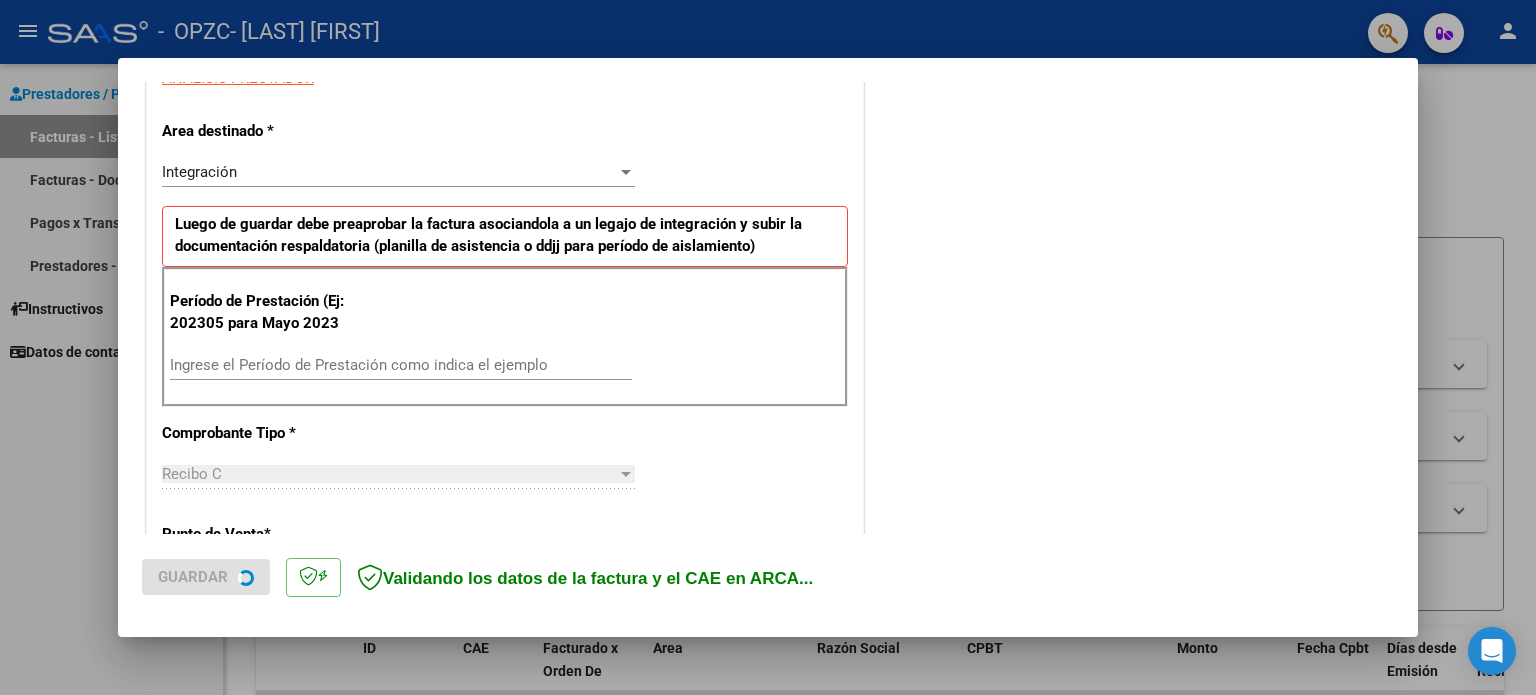 scroll, scrollTop: 400, scrollLeft: 0, axis: vertical 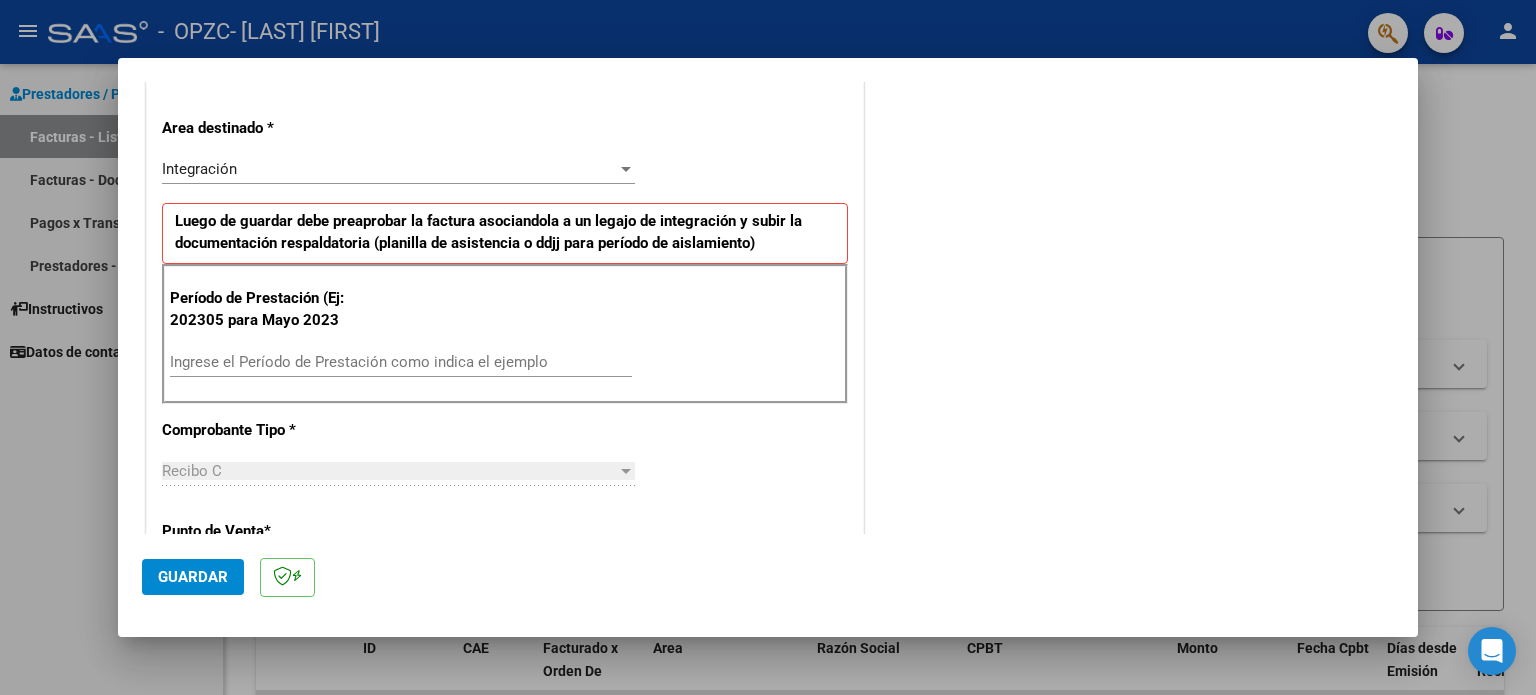 click on "Ingrese el Período de Prestación como indica el ejemplo" at bounding box center (401, 362) 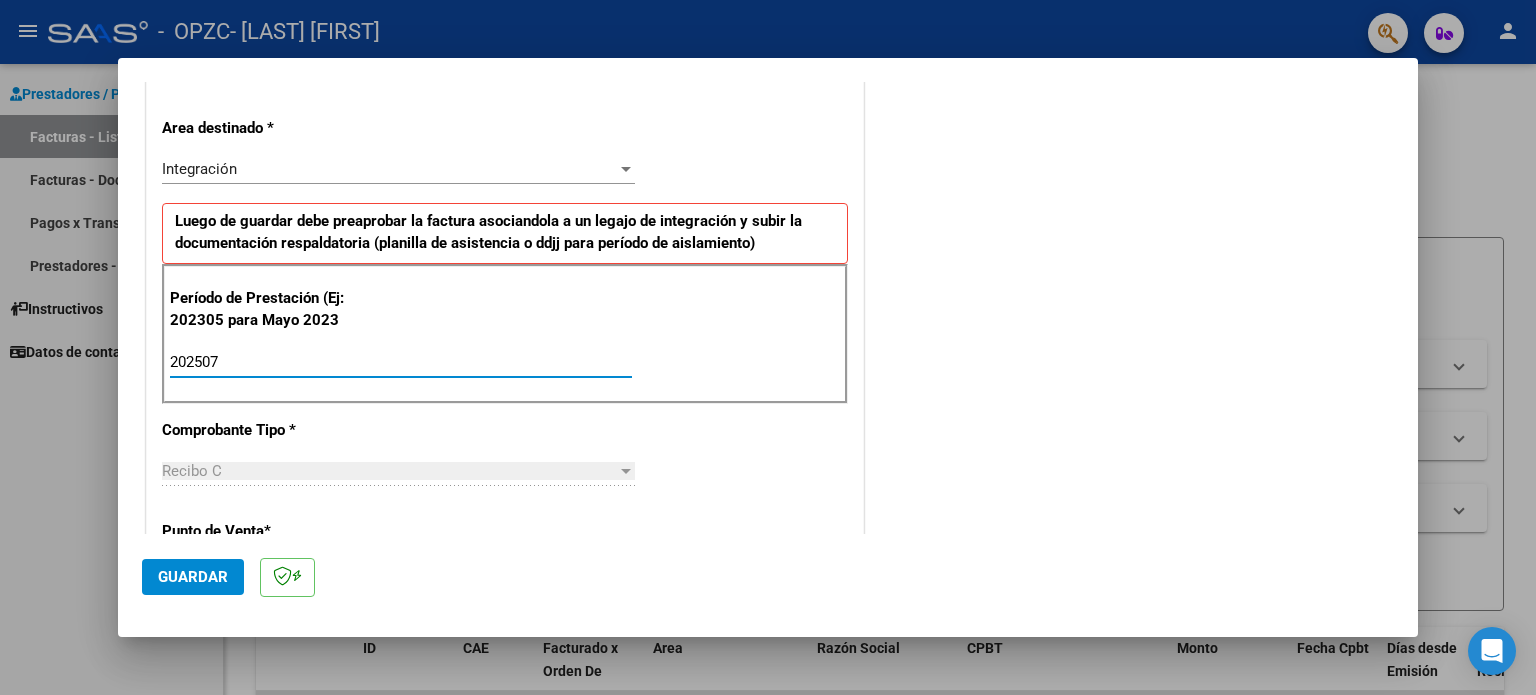 type on "202507" 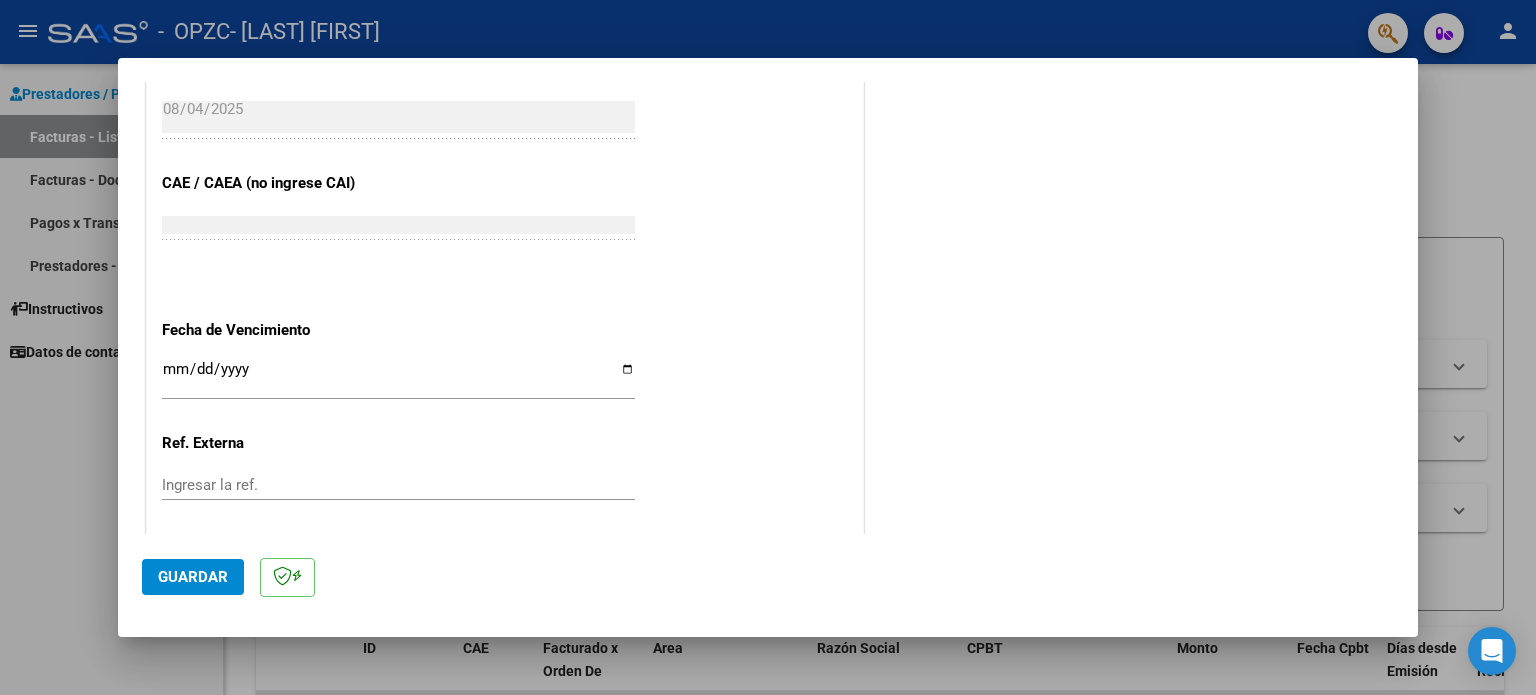scroll, scrollTop: 1200, scrollLeft: 0, axis: vertical 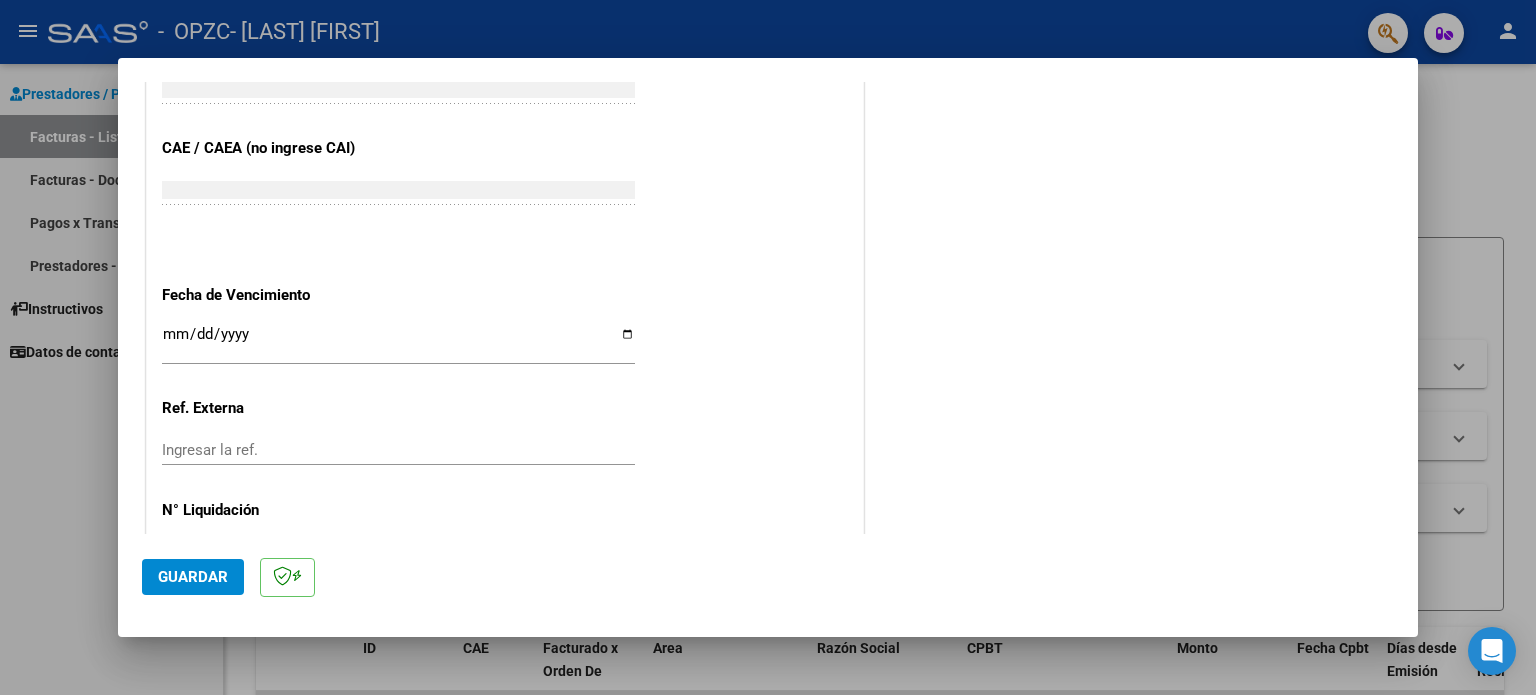 click on "Ingresar la fecha" at bounding box center [398, 342] 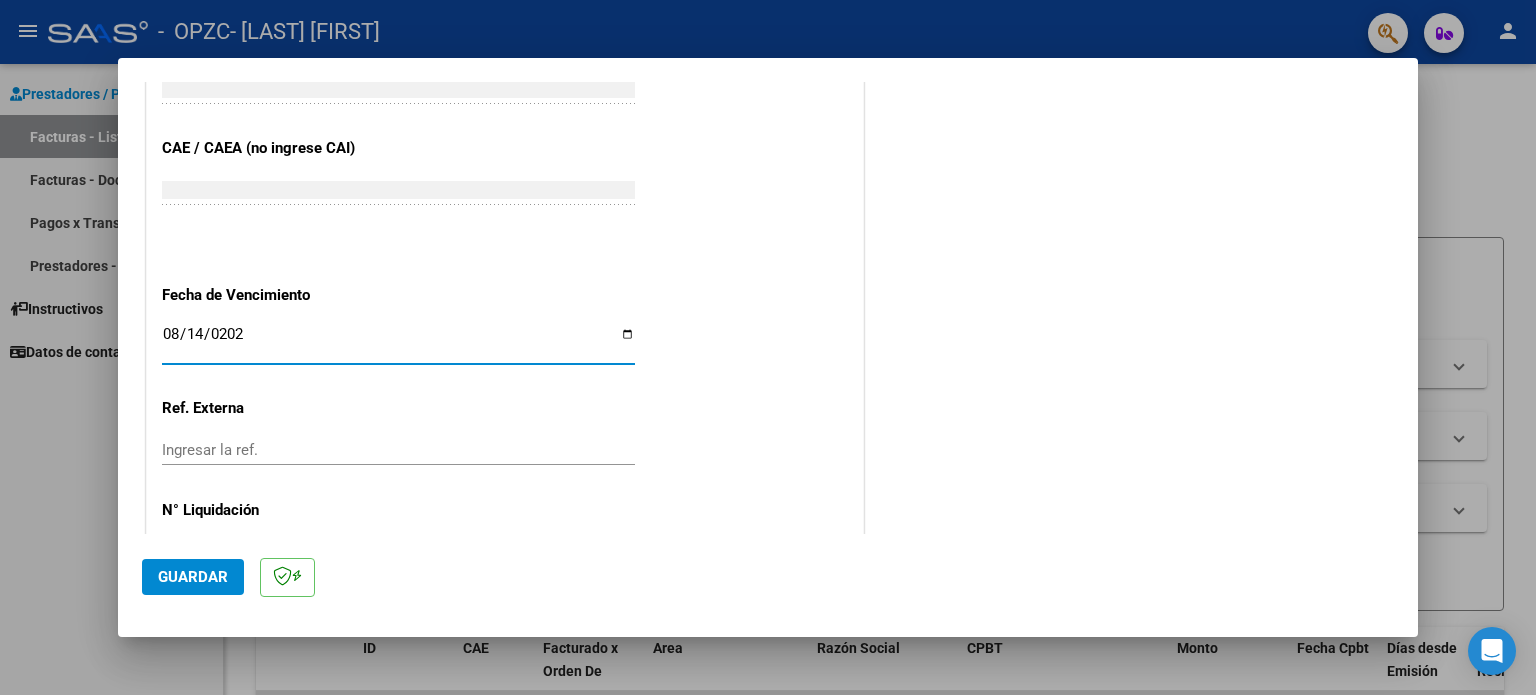 type on "2025-08-14" 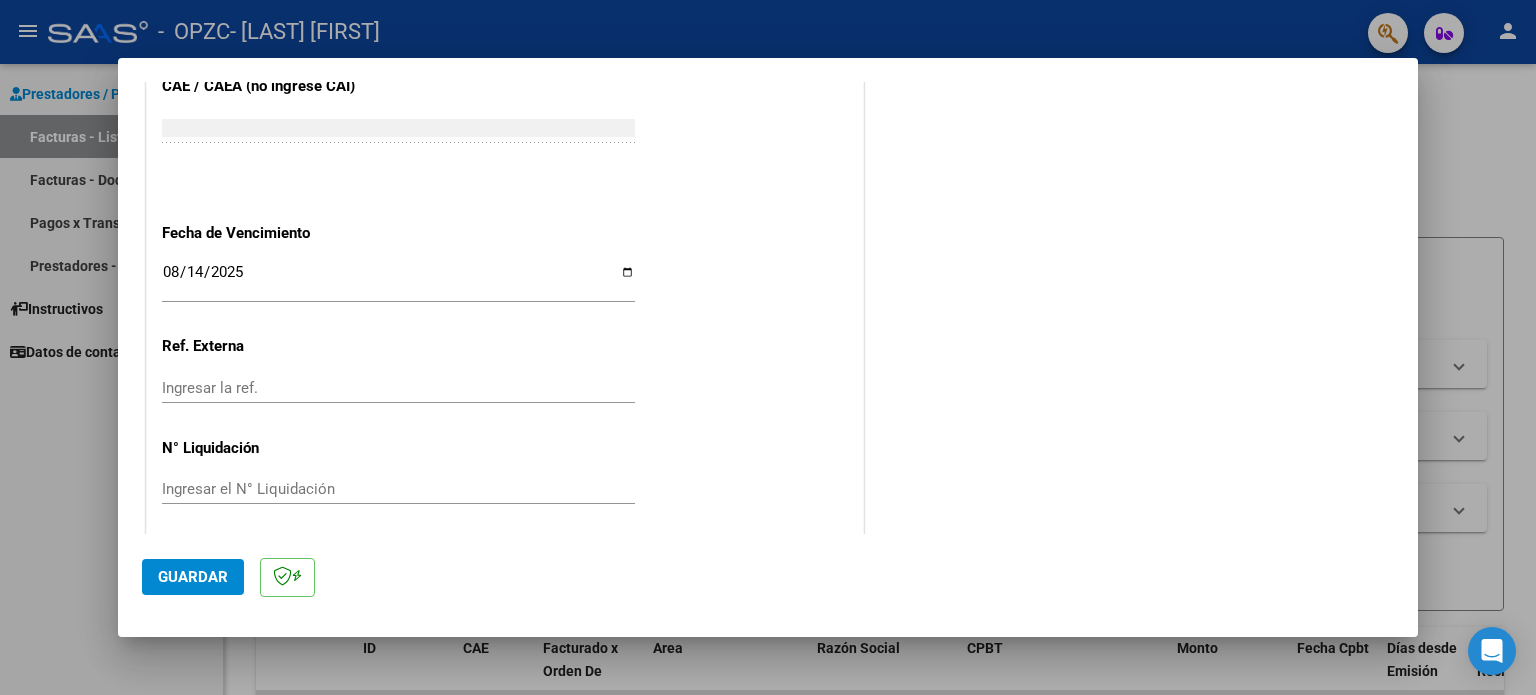 scroll, scrollTop: 1268, scrollLeft: 0, axis: vertical 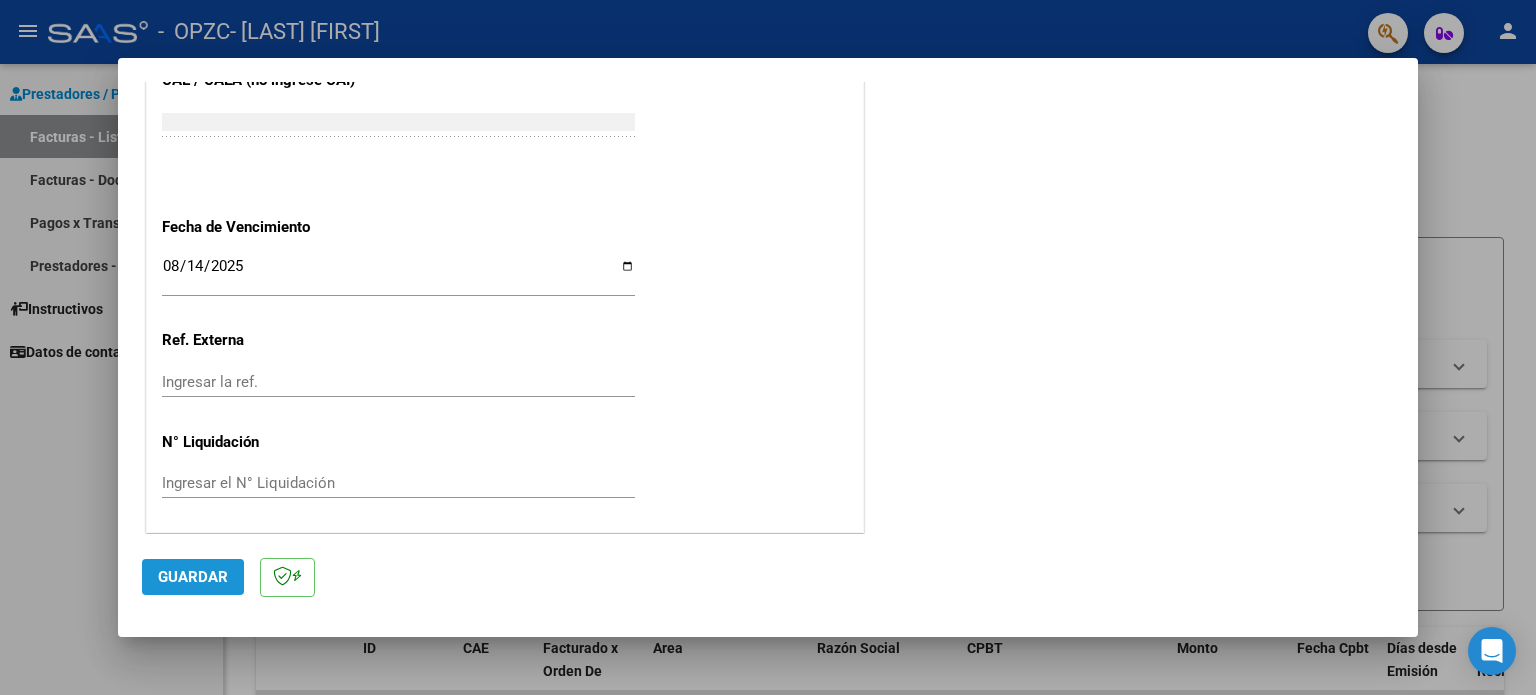click on "Guardar" 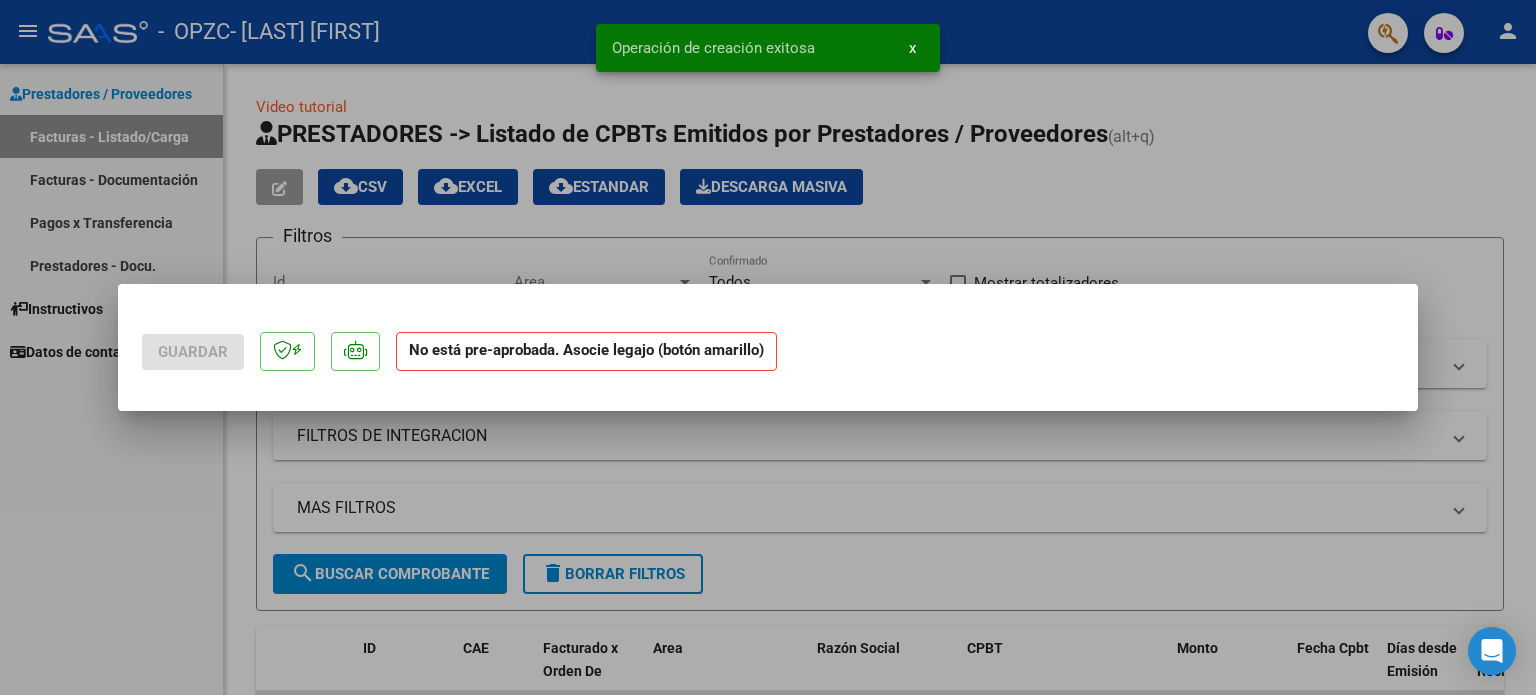 scroll, scrollTop: 0, scrollLeft: 0, axis: both 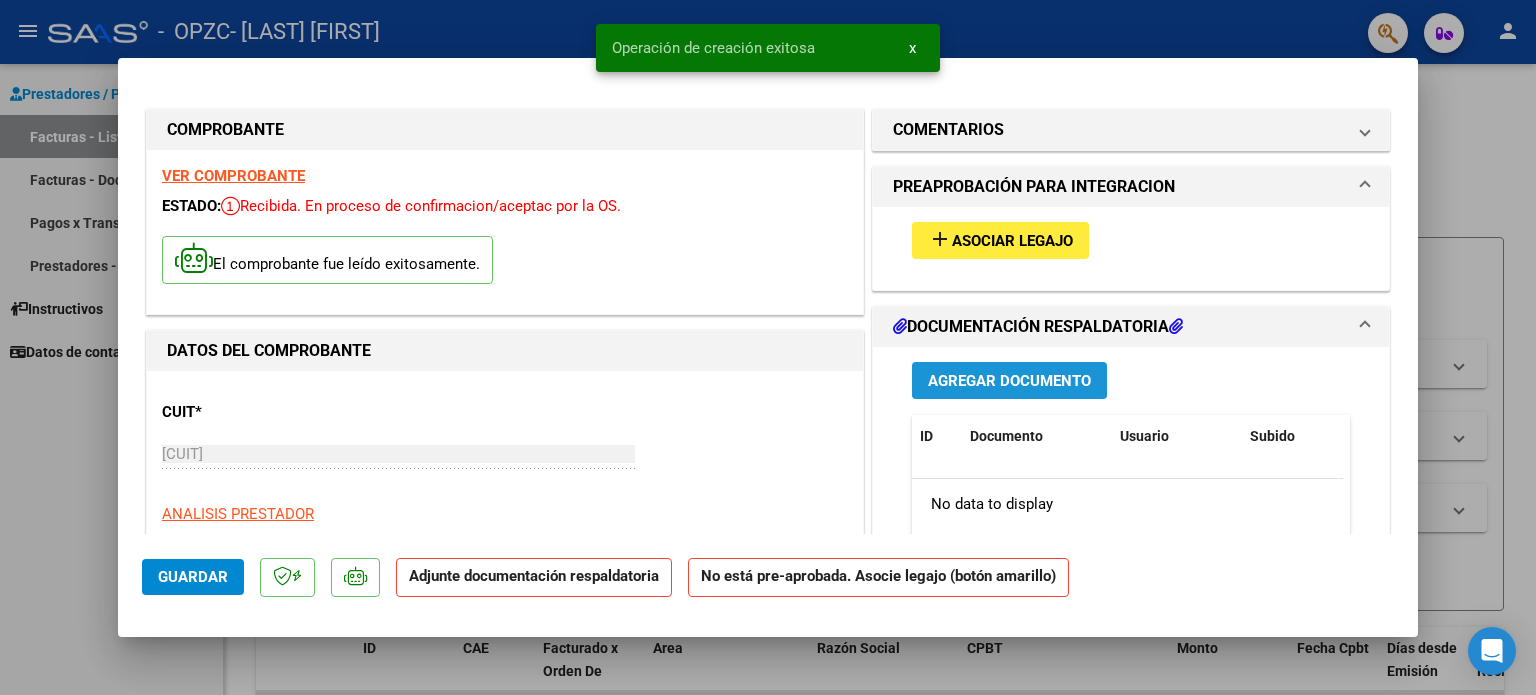 click on "Agregar Documento" at bounding box center [1009, 381] 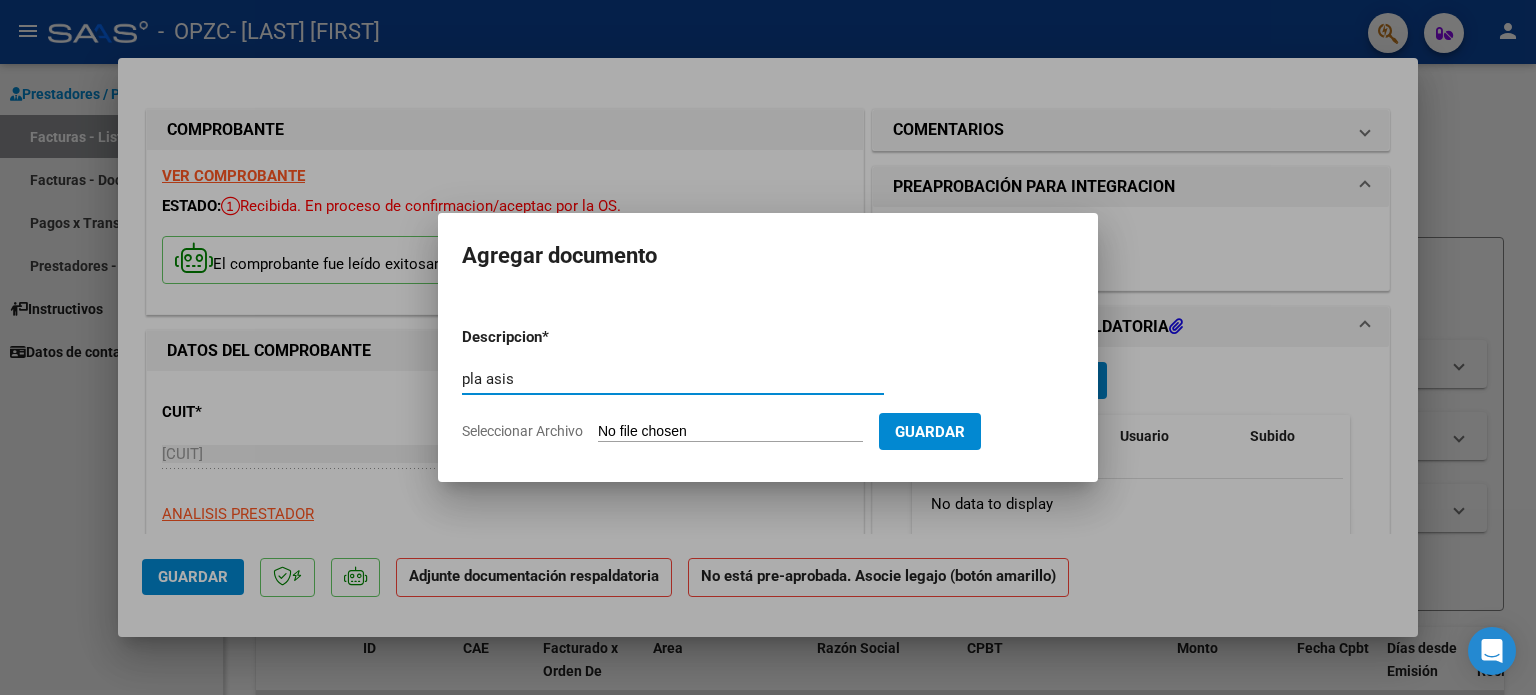 type on "pla asis" 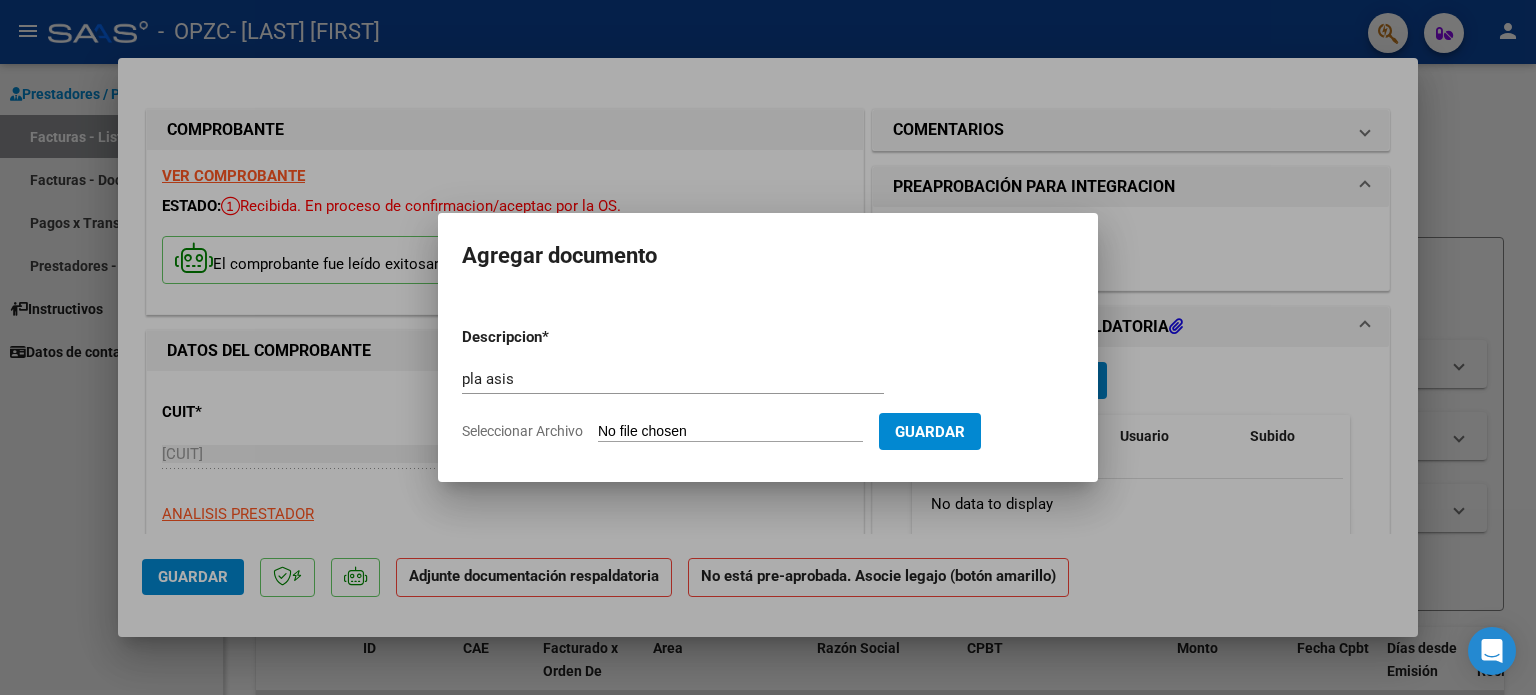 type on "C:\fakepath\[NAME] [DATE].jpg" 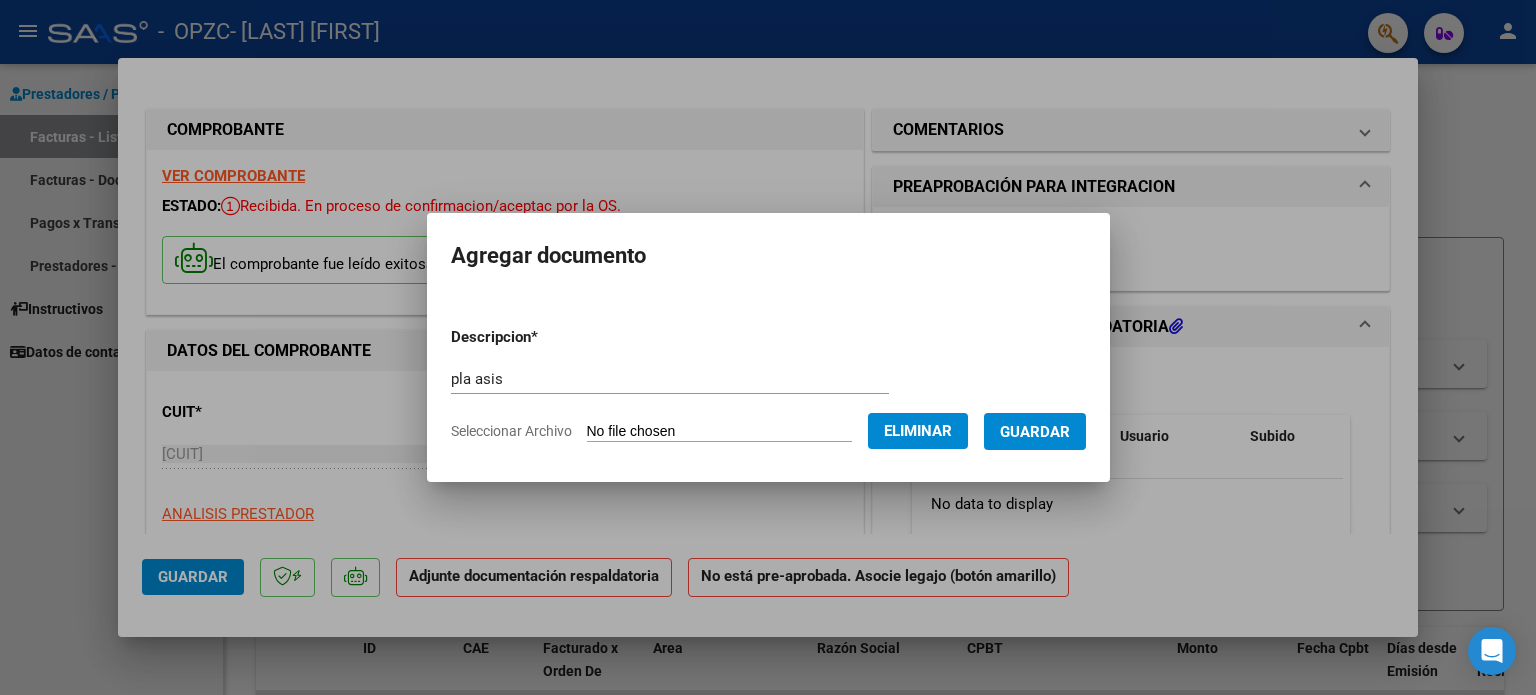 click on "Guardar" at bounding box center [1035, 432] 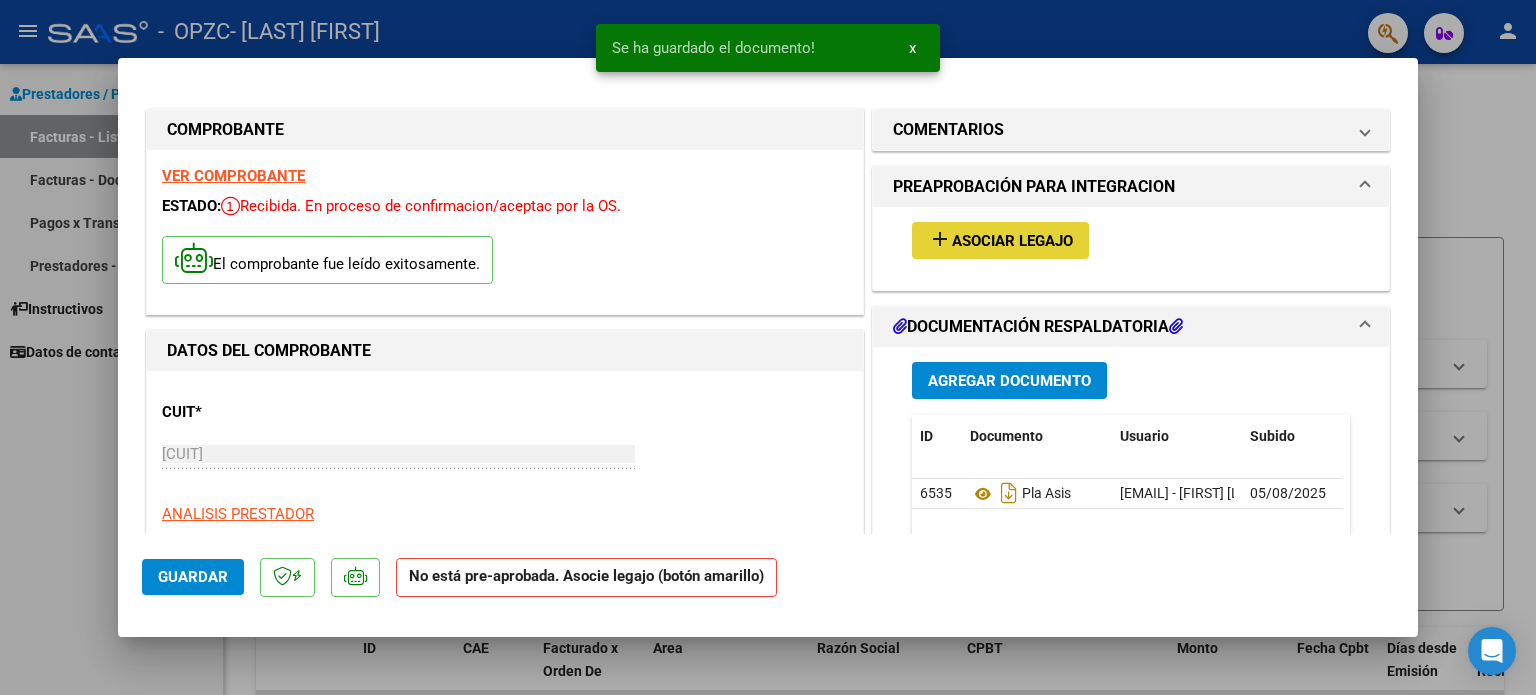 click on "Asociar Legajo" at bounding box center (1012, 241) 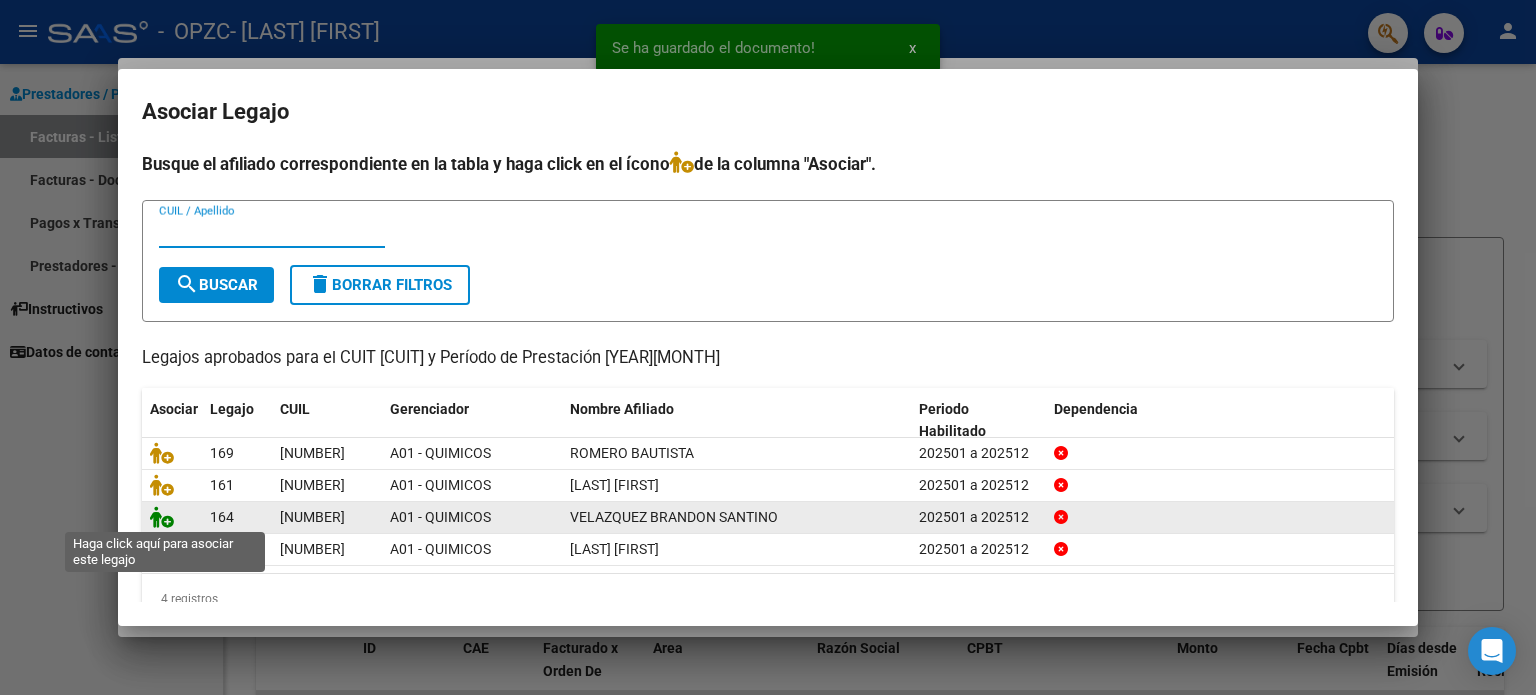 click 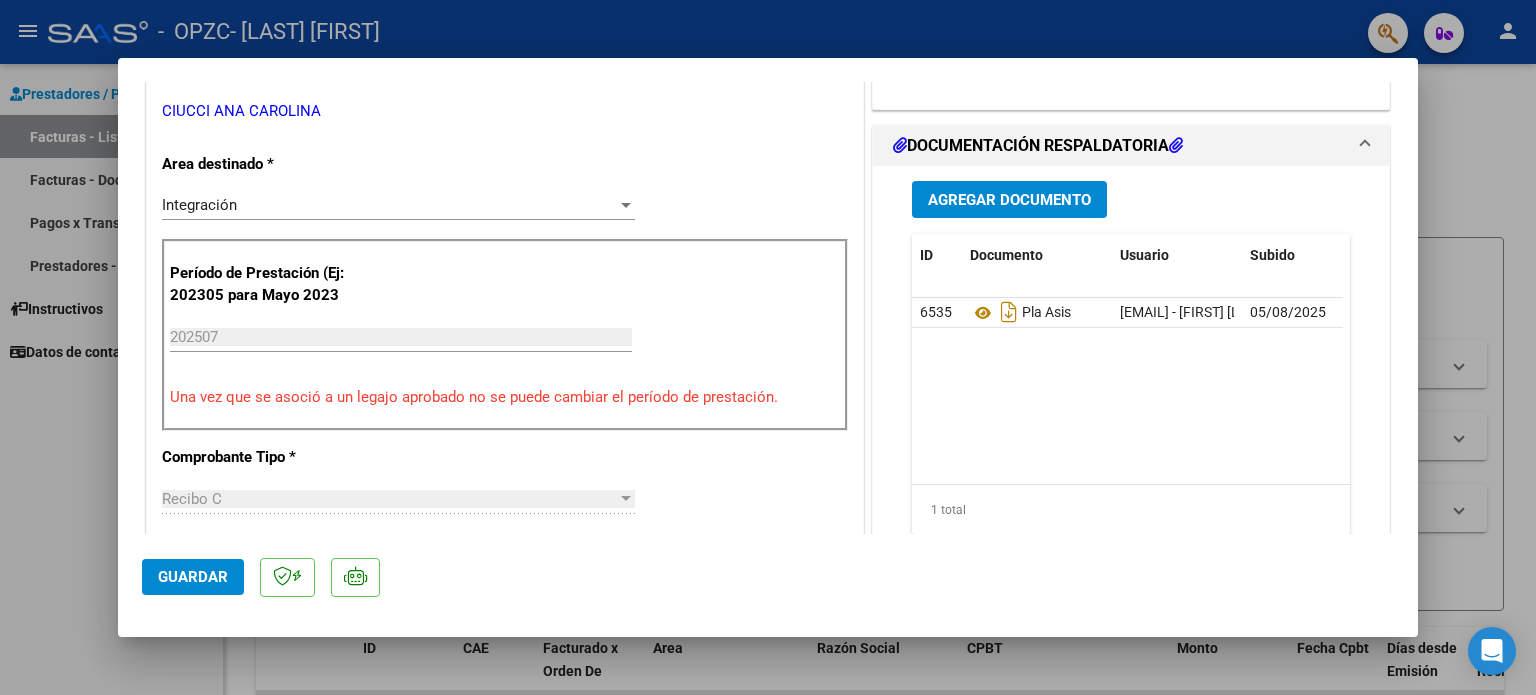 scroll, scrollTop: 500, scrollLeft: 0, axis: vertical 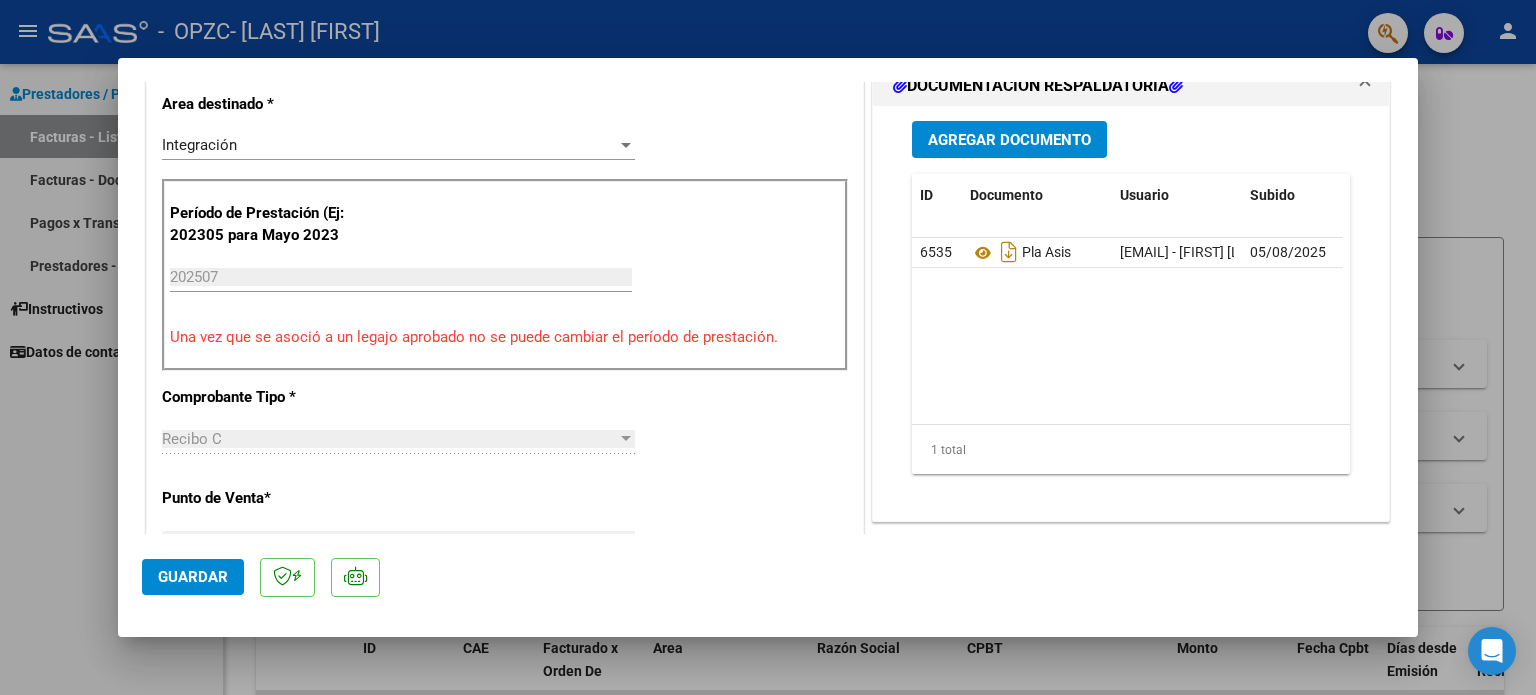 click at bounding box center (768, 347) 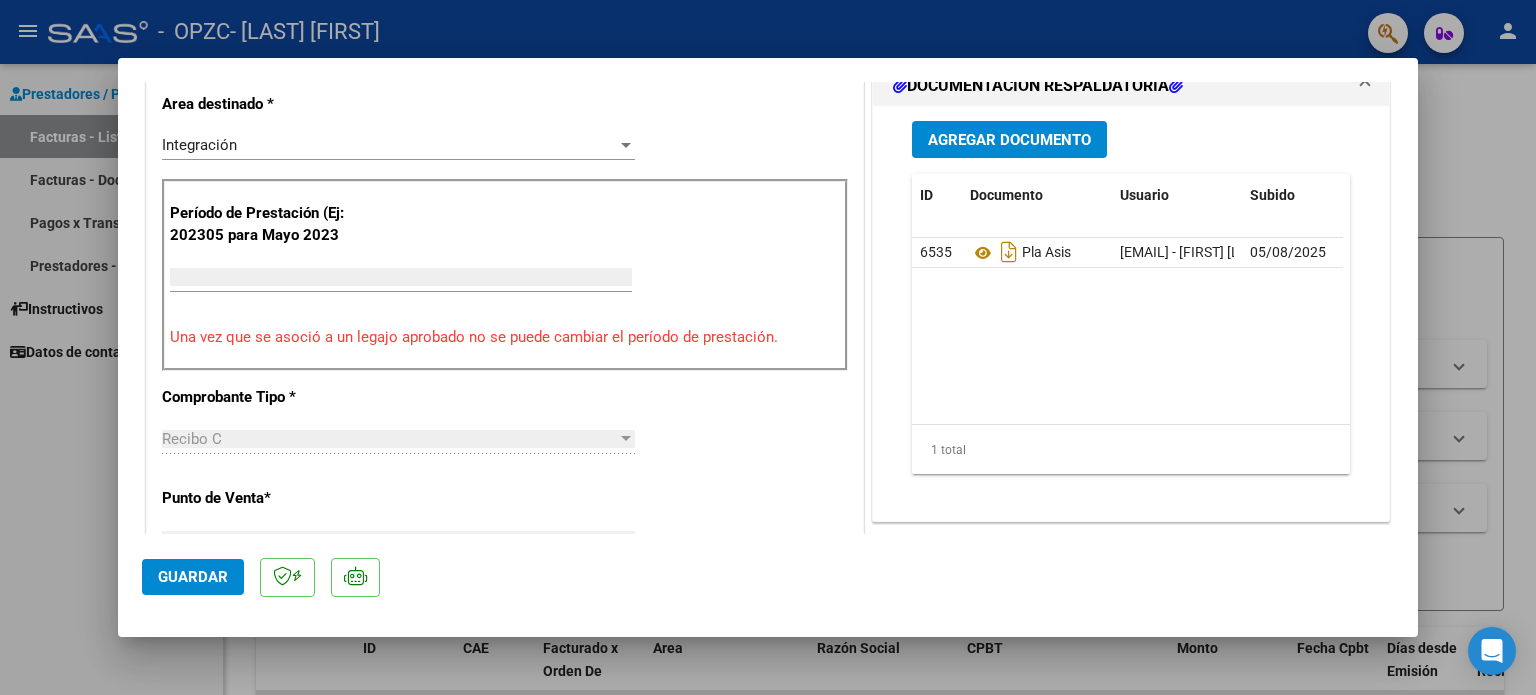 type on "$ 0,00" 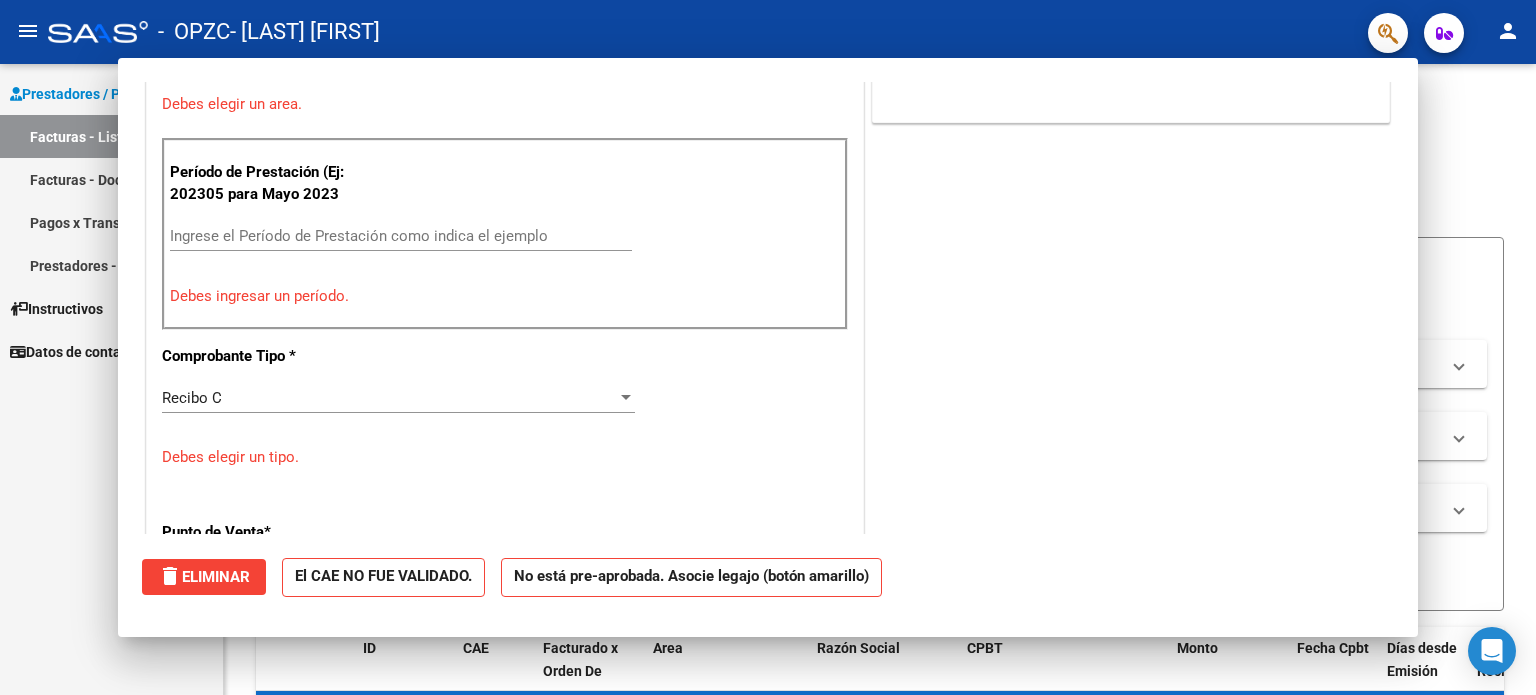 scroll, scrollTop: 459, scrollLeft: 0, axis: vertical 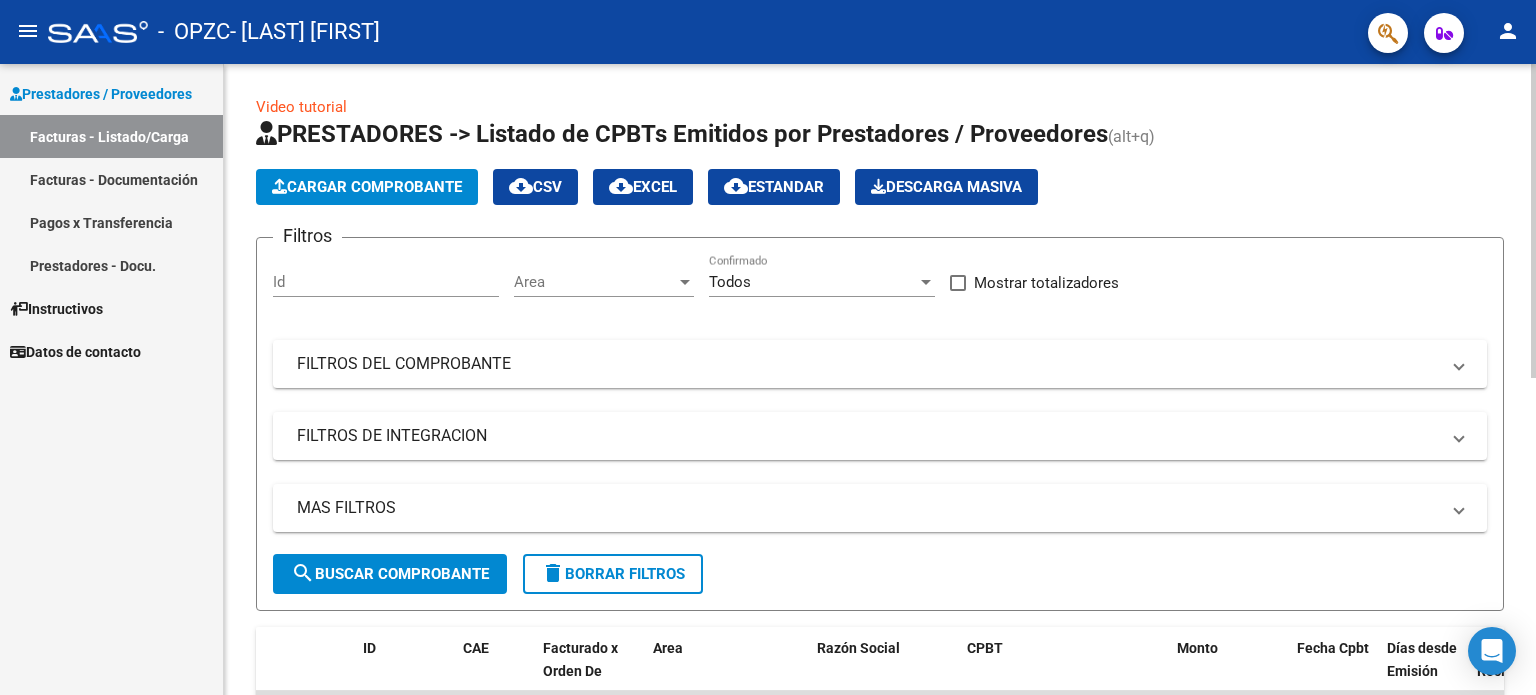 click on "Cargar Comprobante" 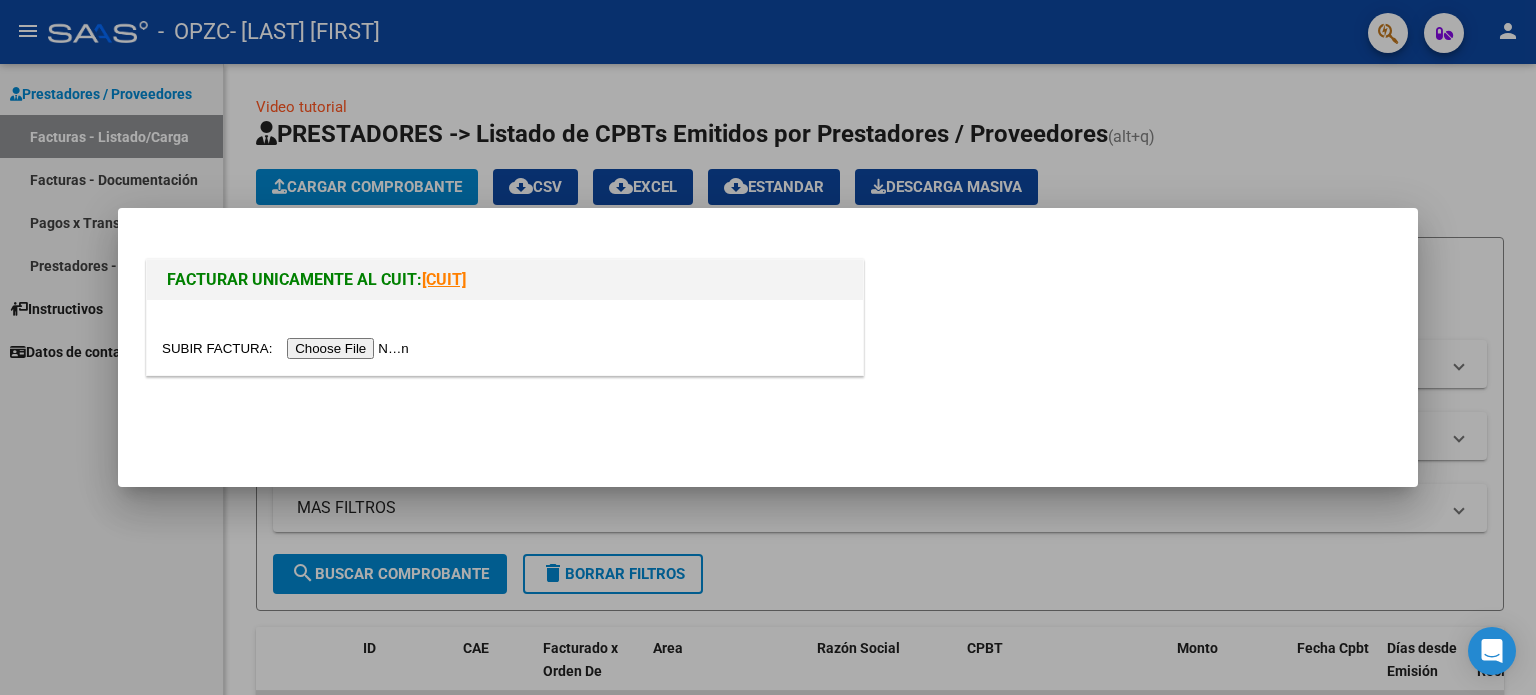 click at bounding box center (288, 348) 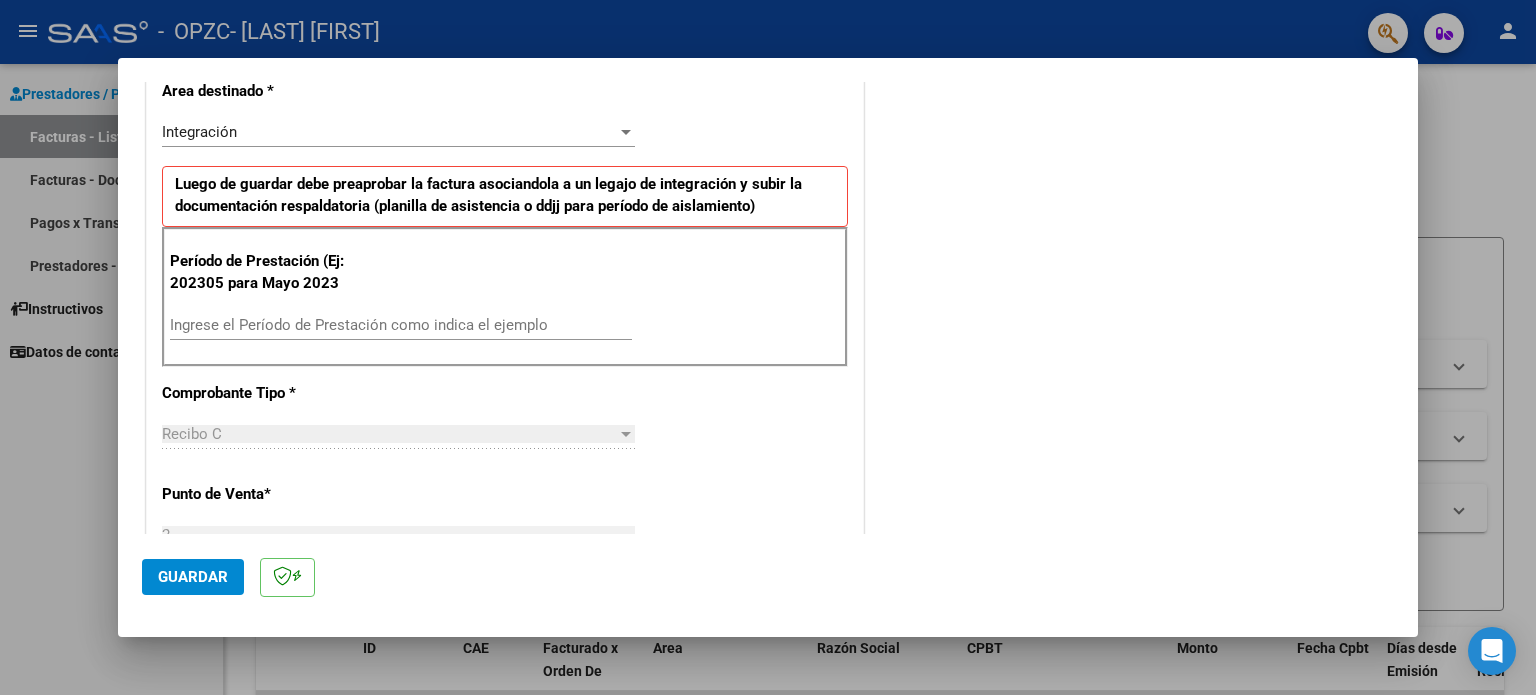 scroll, scrollTop: 500, scrollLeft: 0, axis: vertical 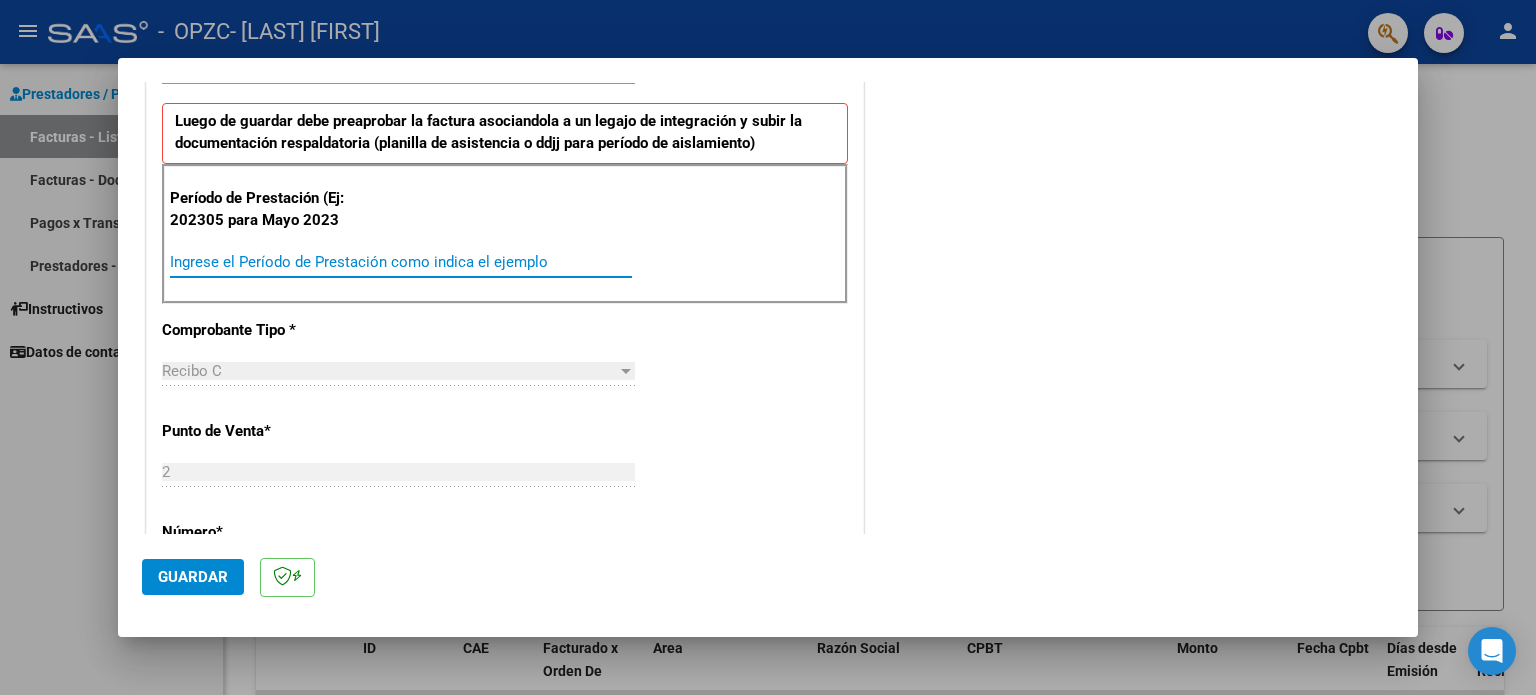 click on "Ingrese el Período de Prestación como indica el ejemplo" at bounding box center [401, 262] 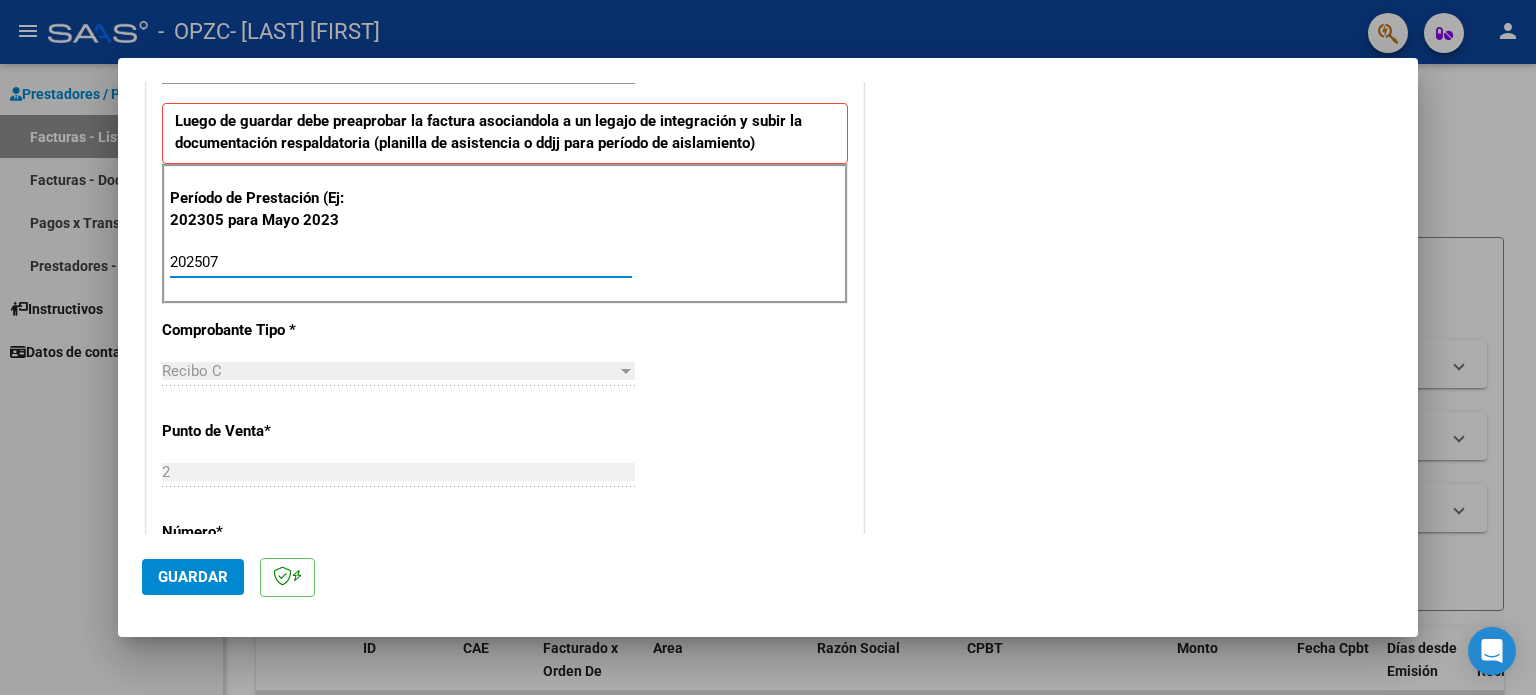type on "202507" 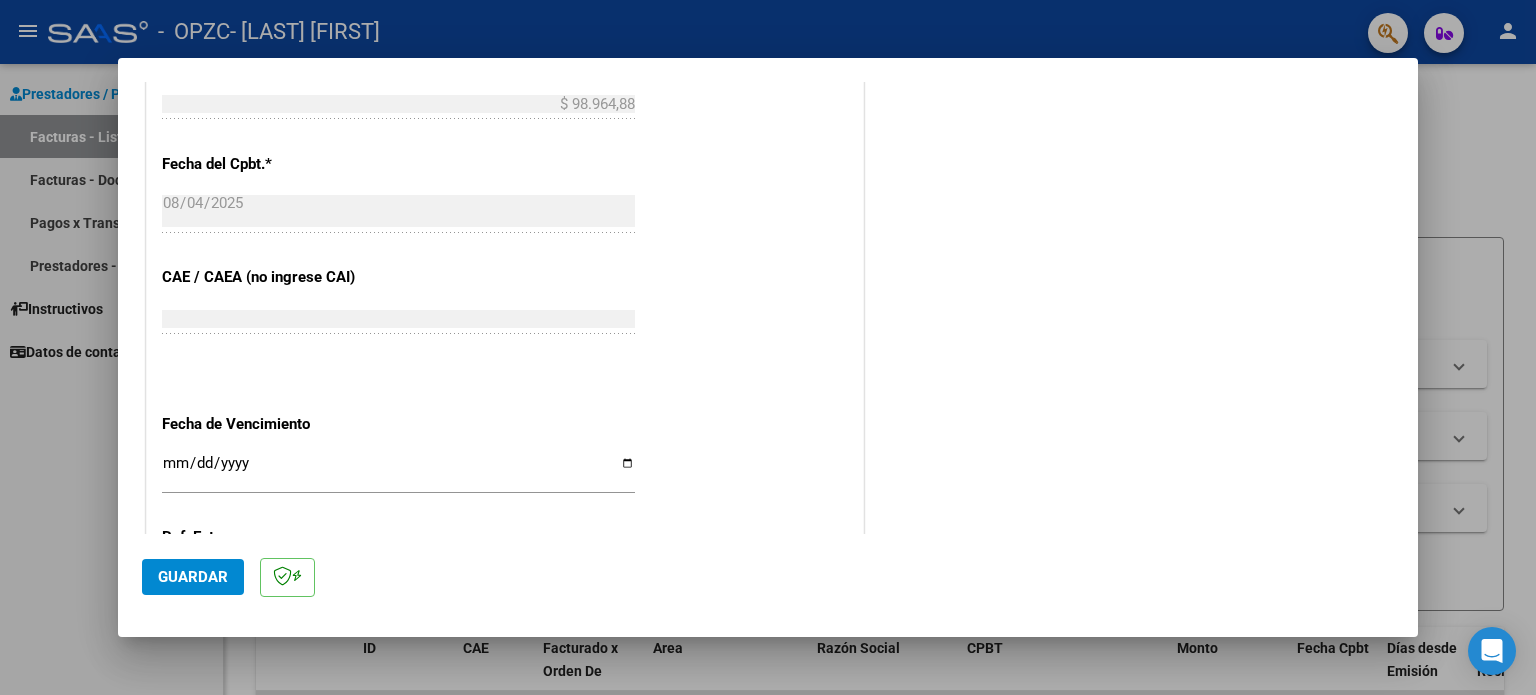 scroll, scrollTop: 1268, scrollLeft: 0, axis: vertical 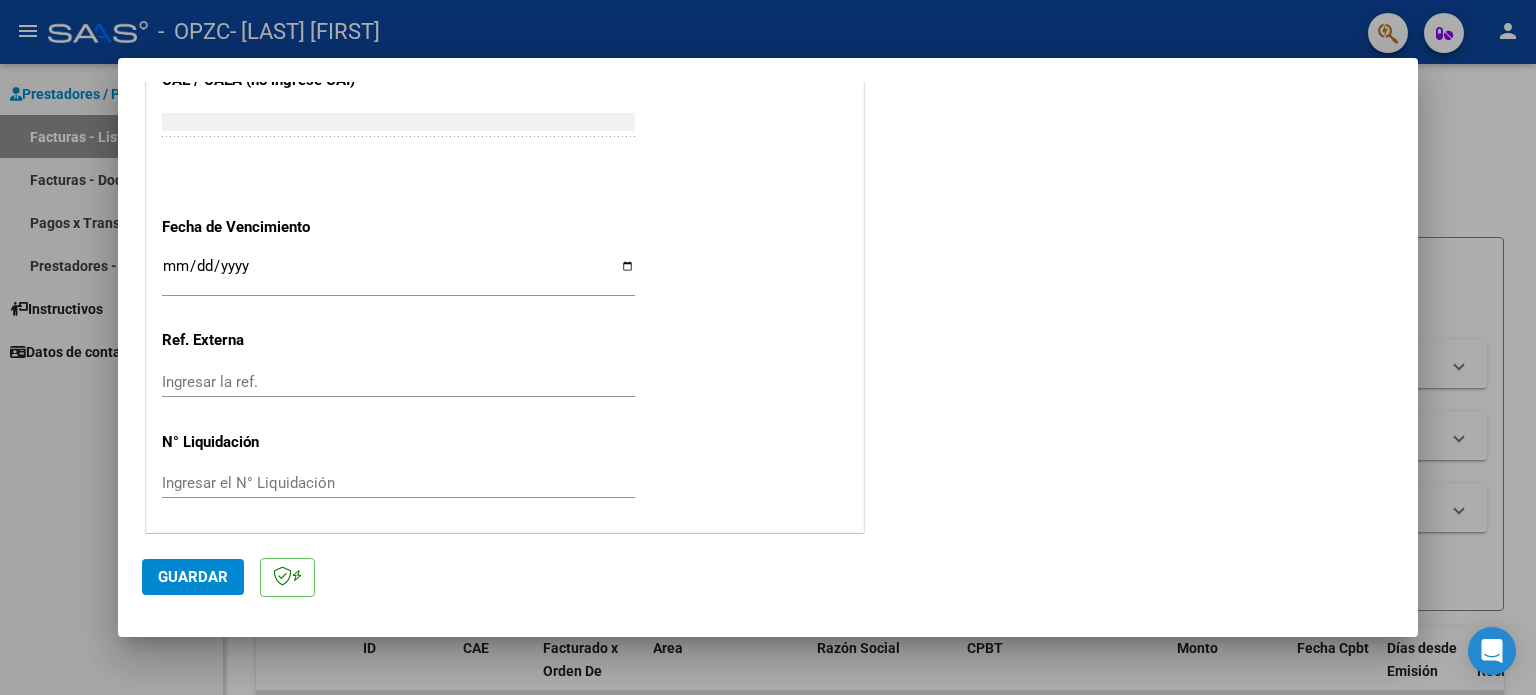 click on "Ingresar la fecha" at bounding box center (398, 274) 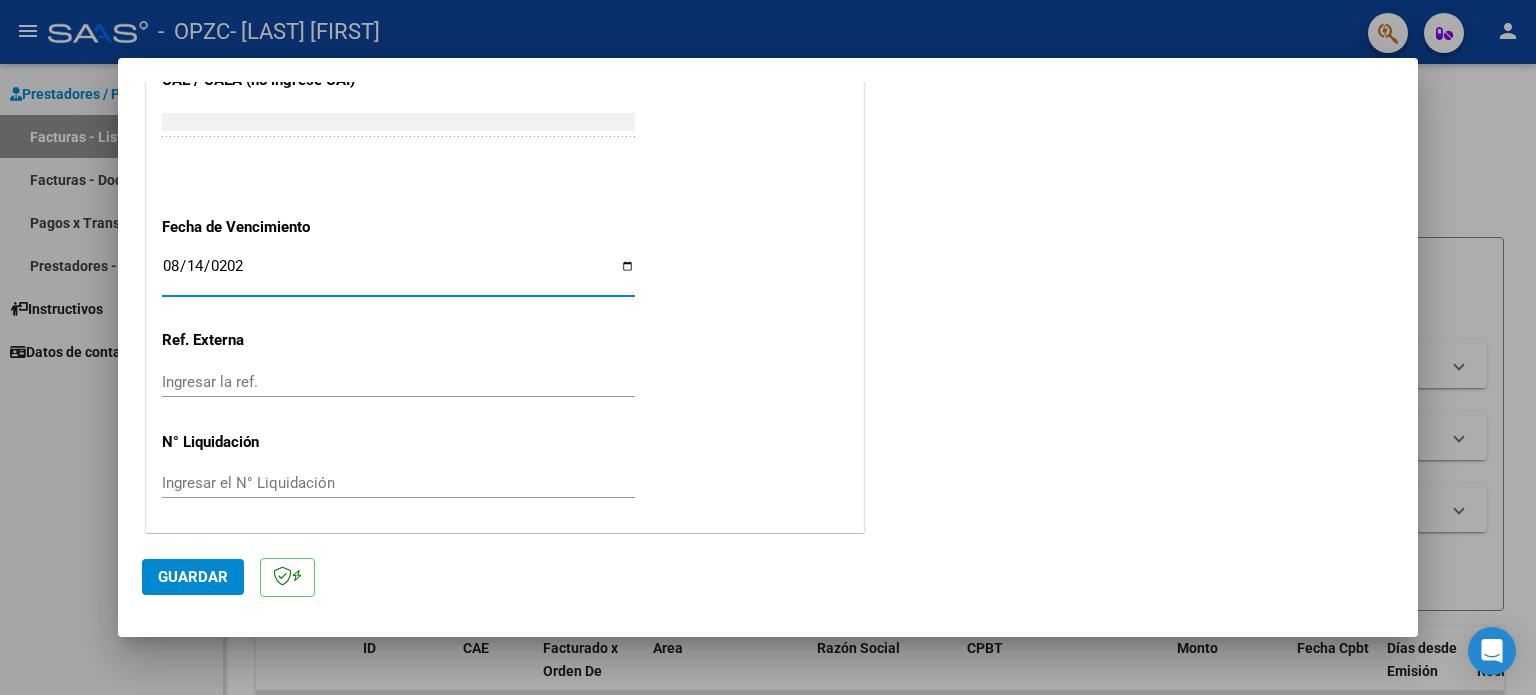 type on "2025-08-14" 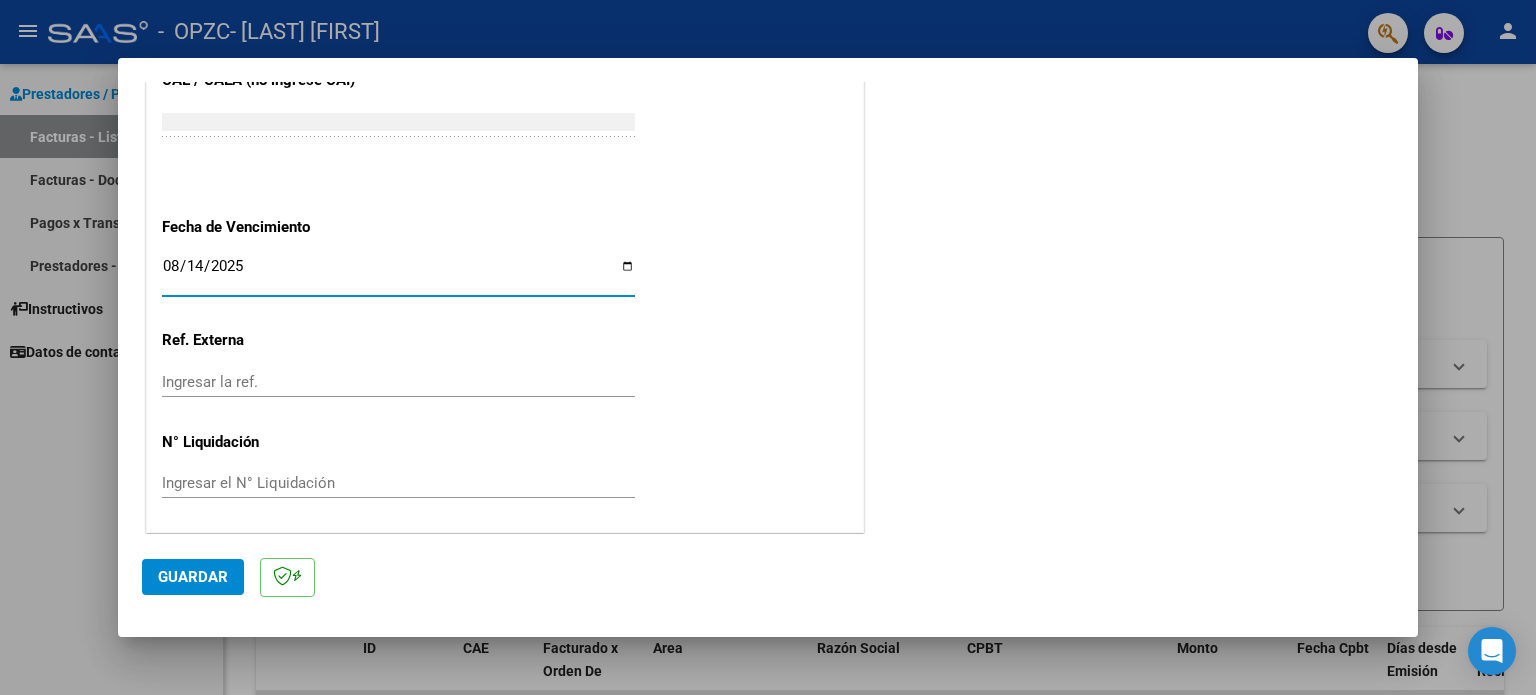 click on "Guardar" 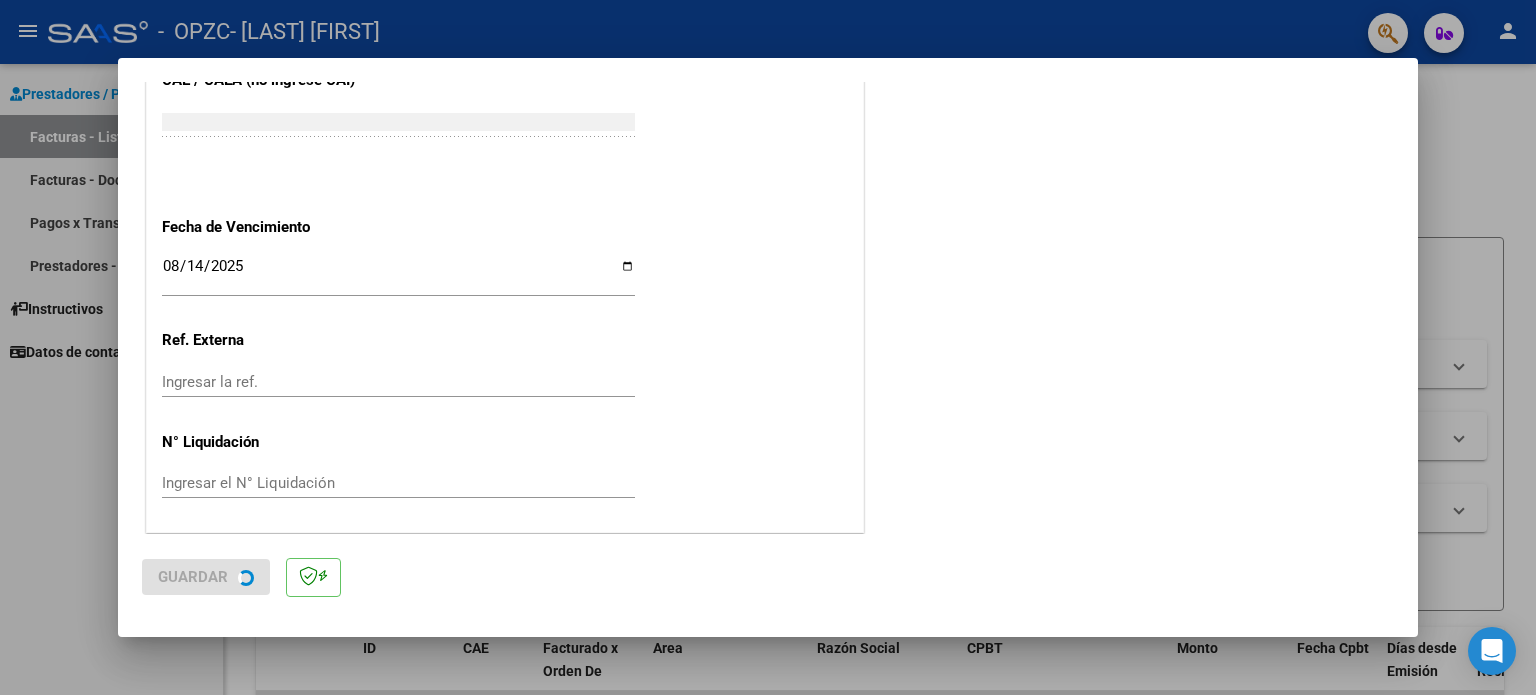 scroll, scrollTop: 0, scrollLeft: 0, axis: both 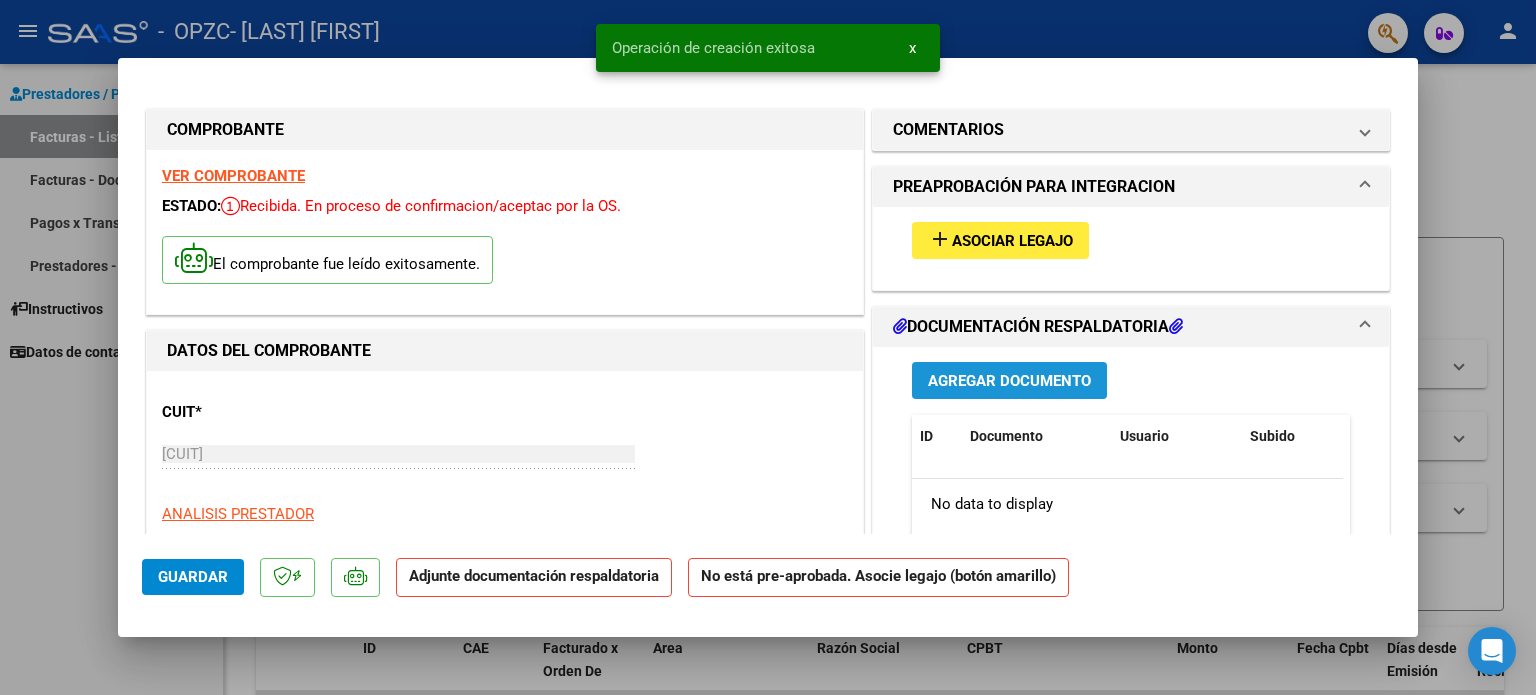 click on "Agregar Documento" at bounding box center (1009, 381) 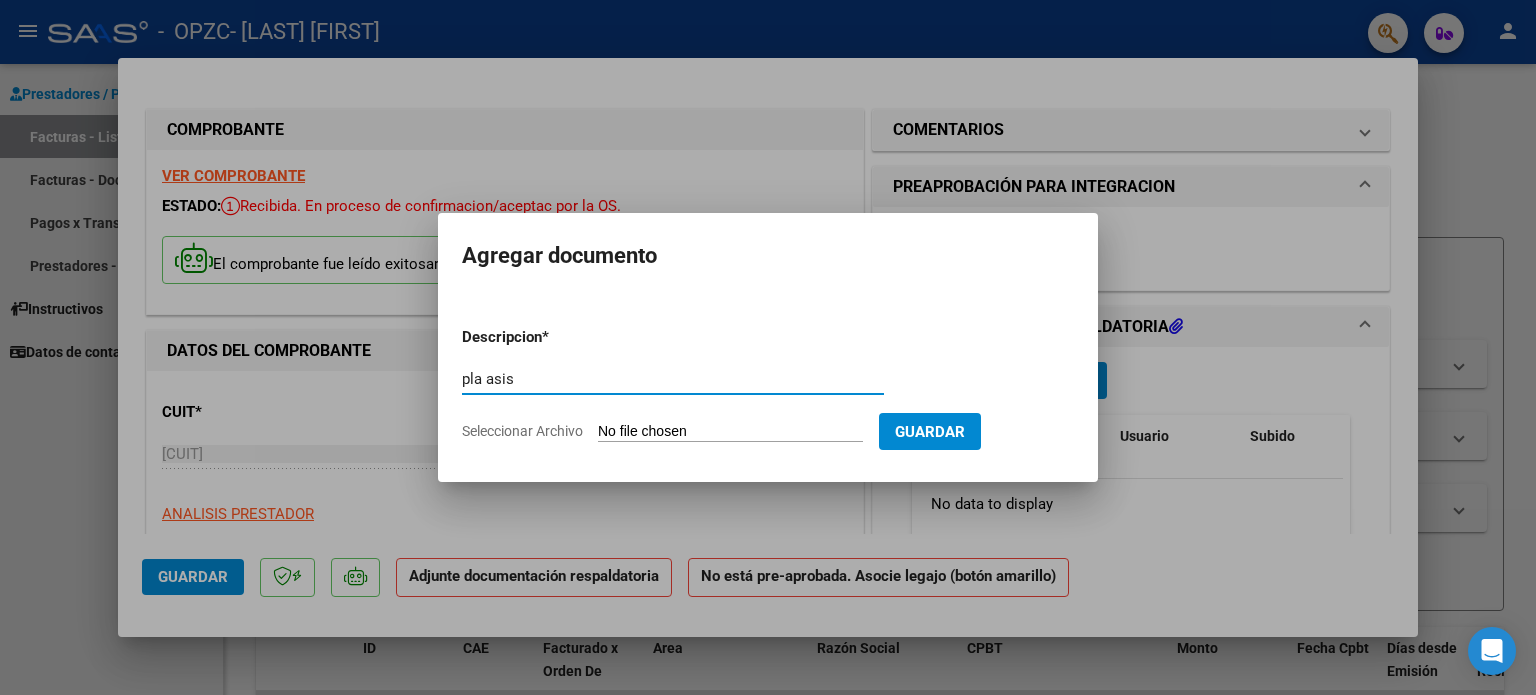 type on "pla asis" 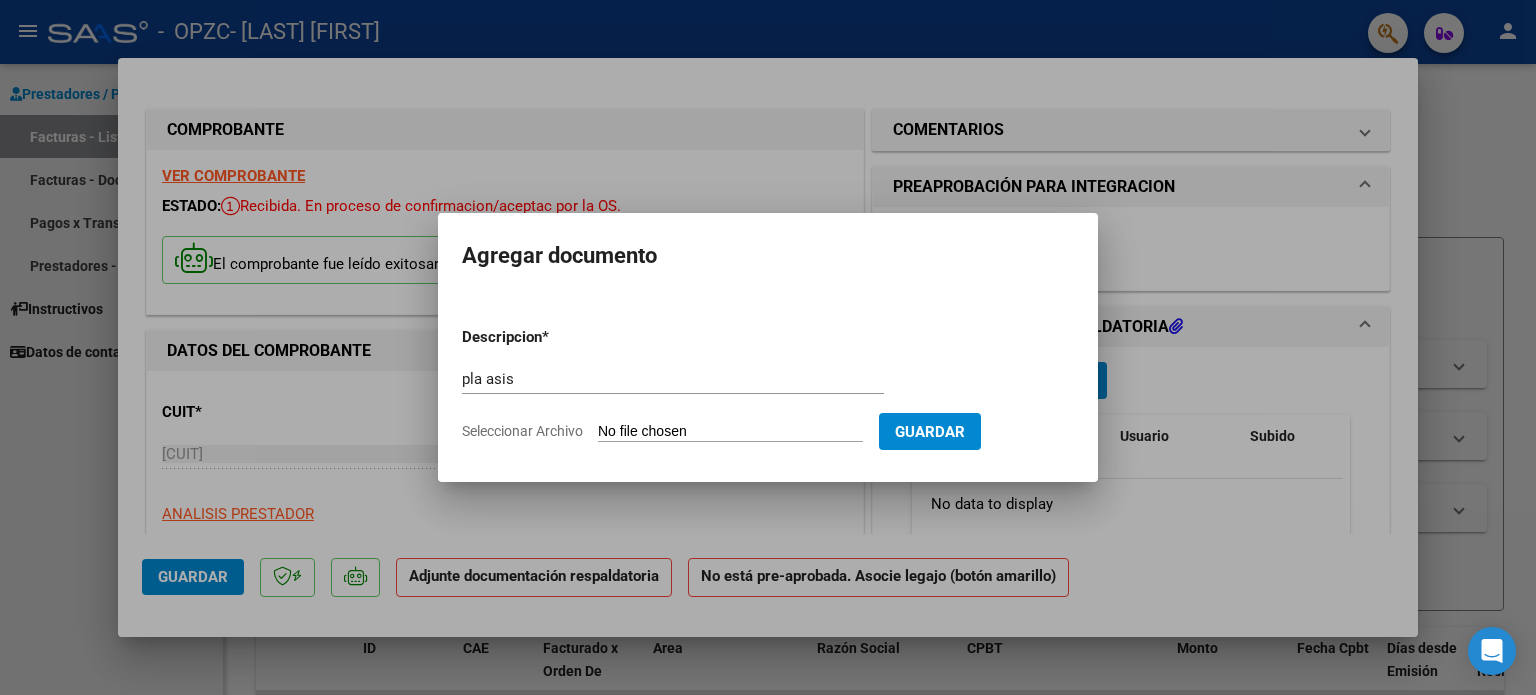 click on "Seleccionar Archivo" at bounding box center [730, 432] 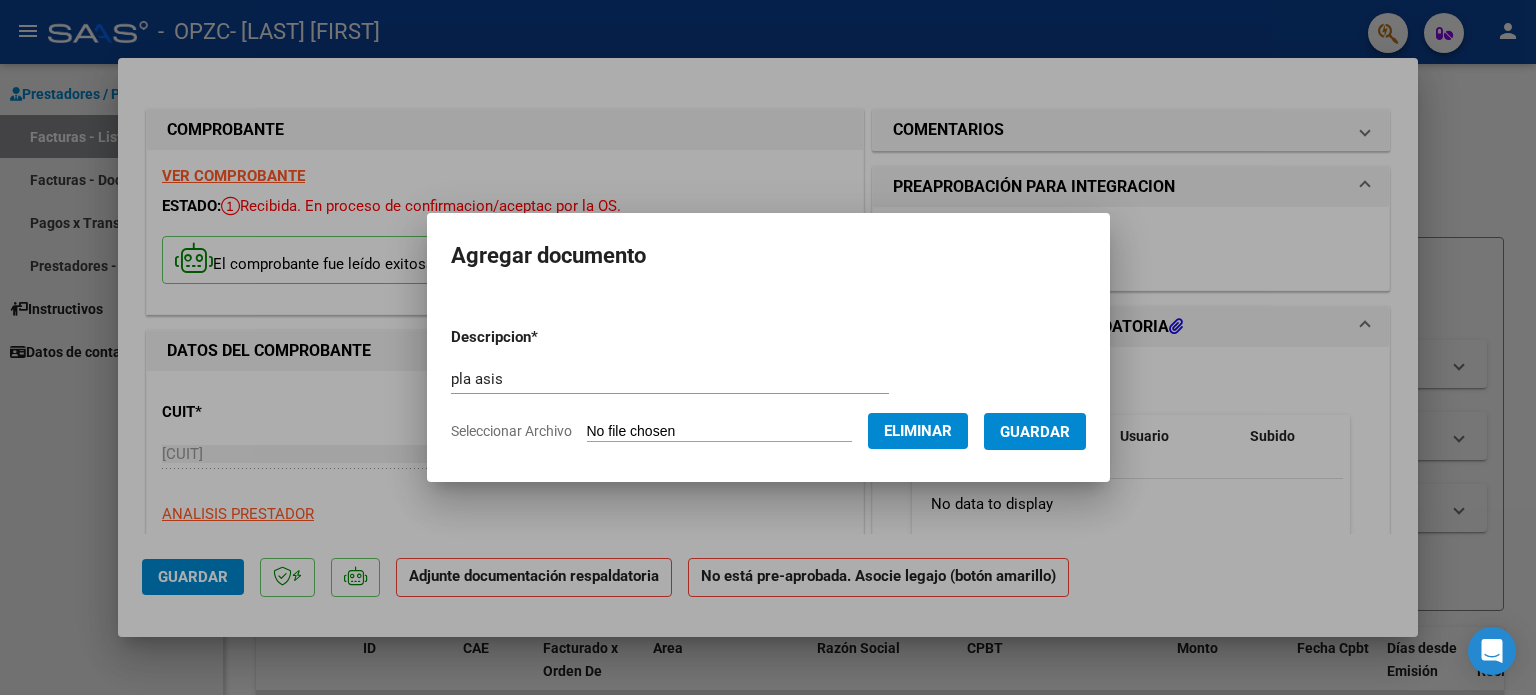 click on "Guardar" at bounding box center [1035, 432] 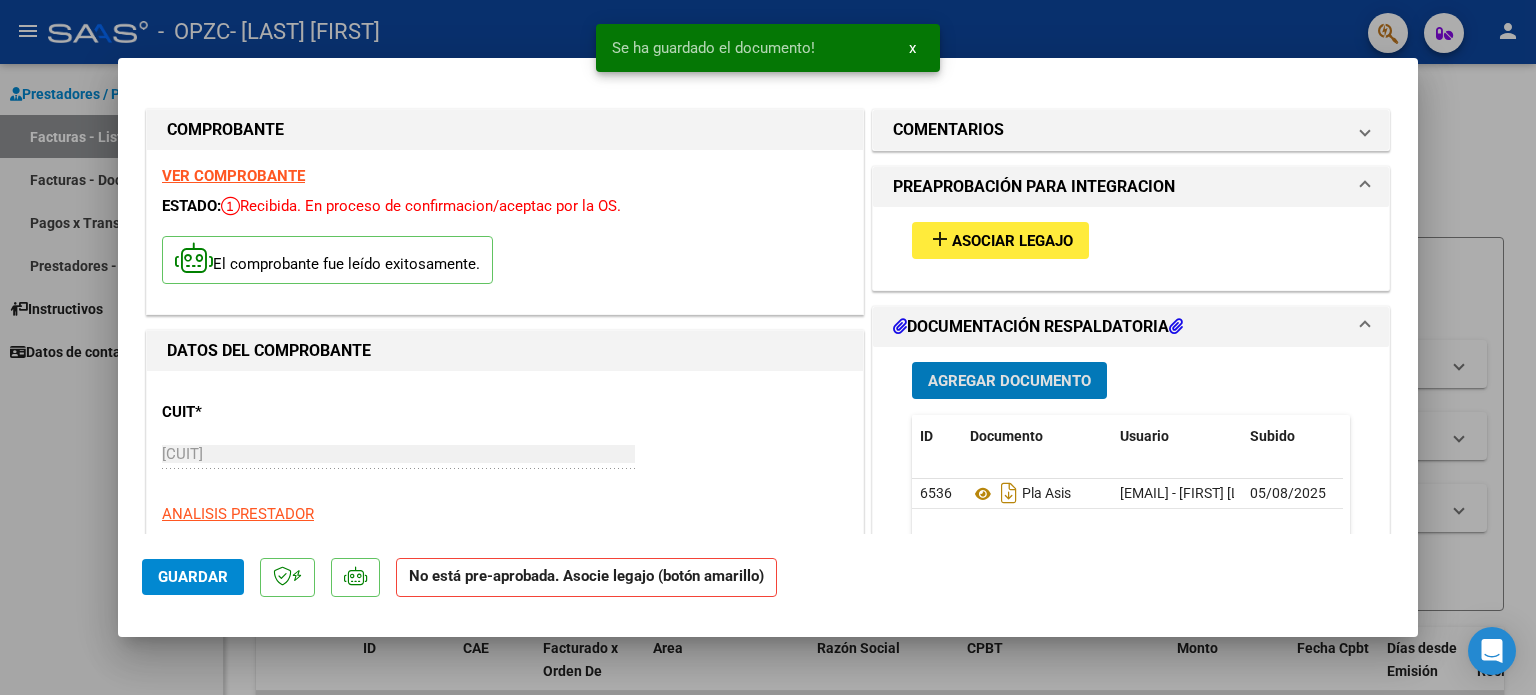 click on "Agregar Documento" at bounding box center (1009, 381) 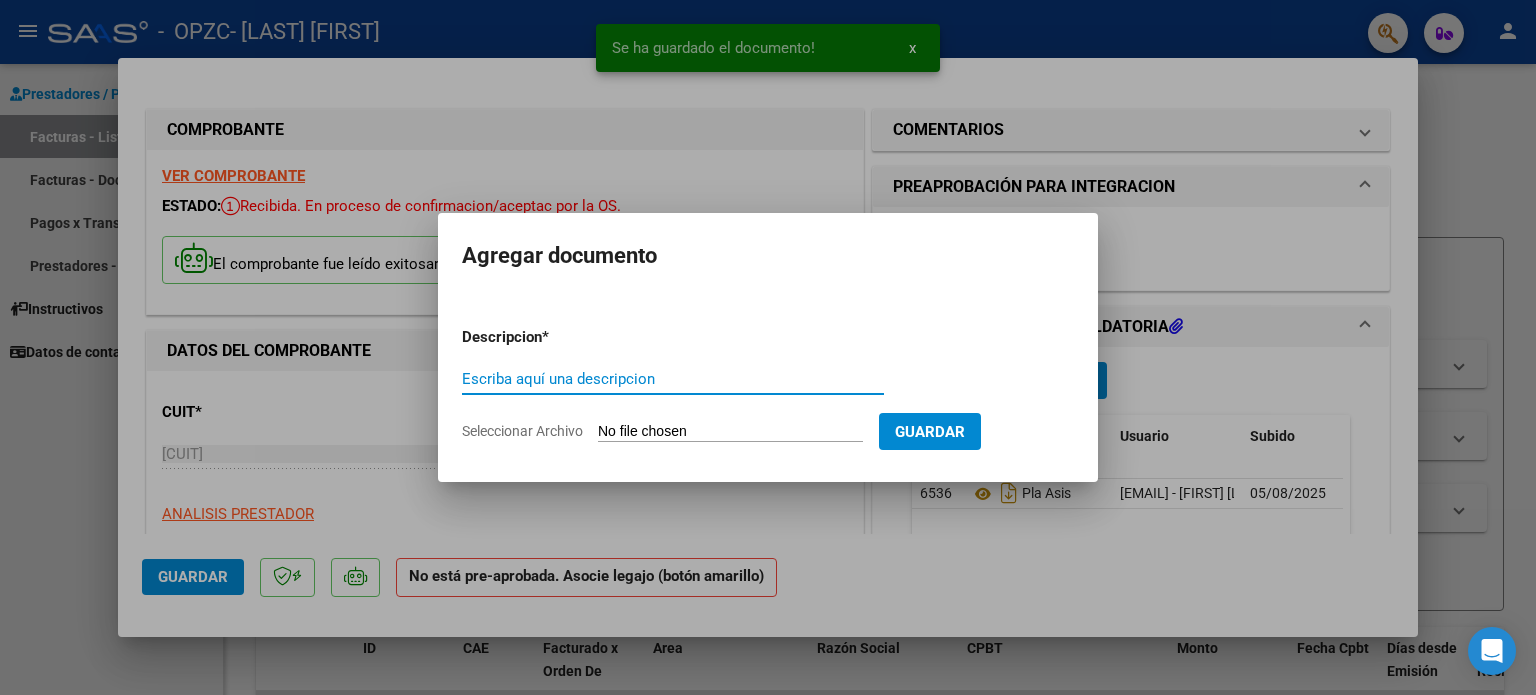 click at bounding box center (768, 347) 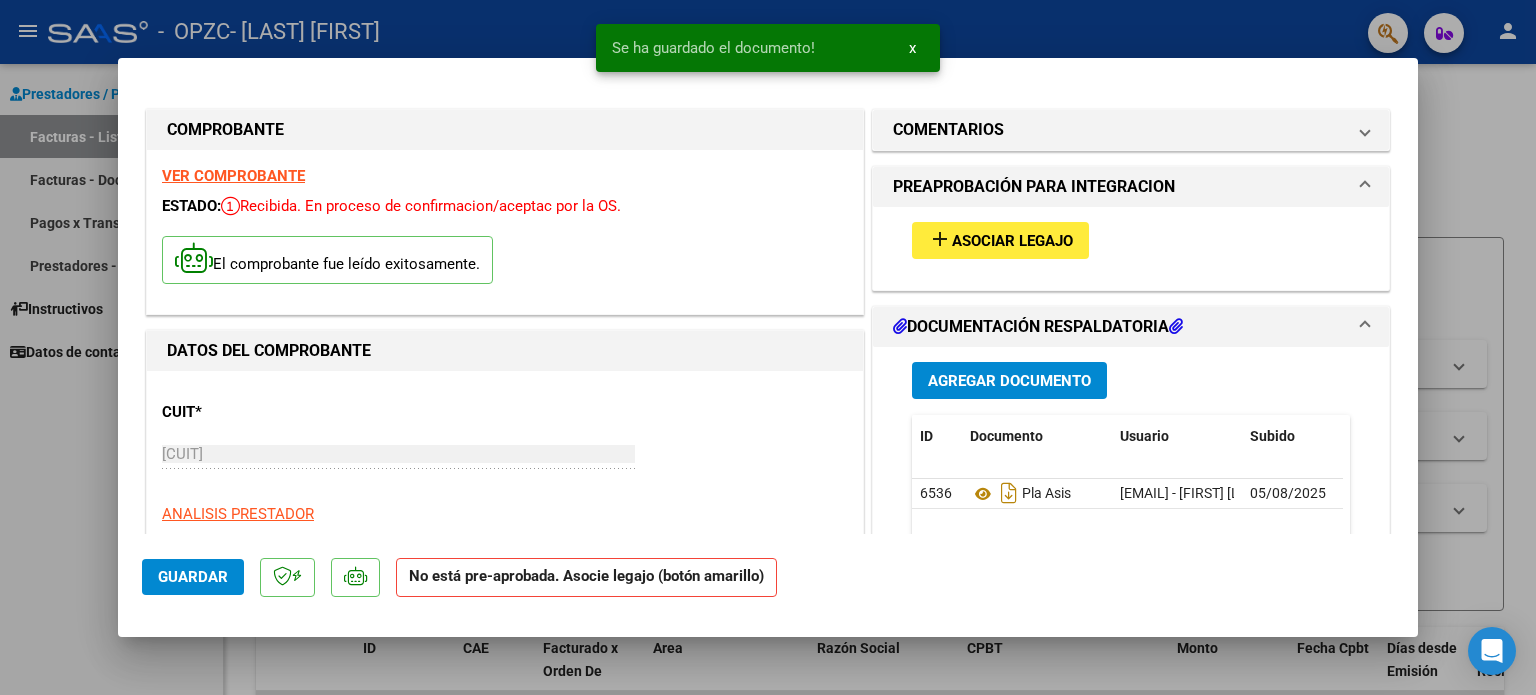 click on "Asociar Legajo" at bounding box center [1012, 241] 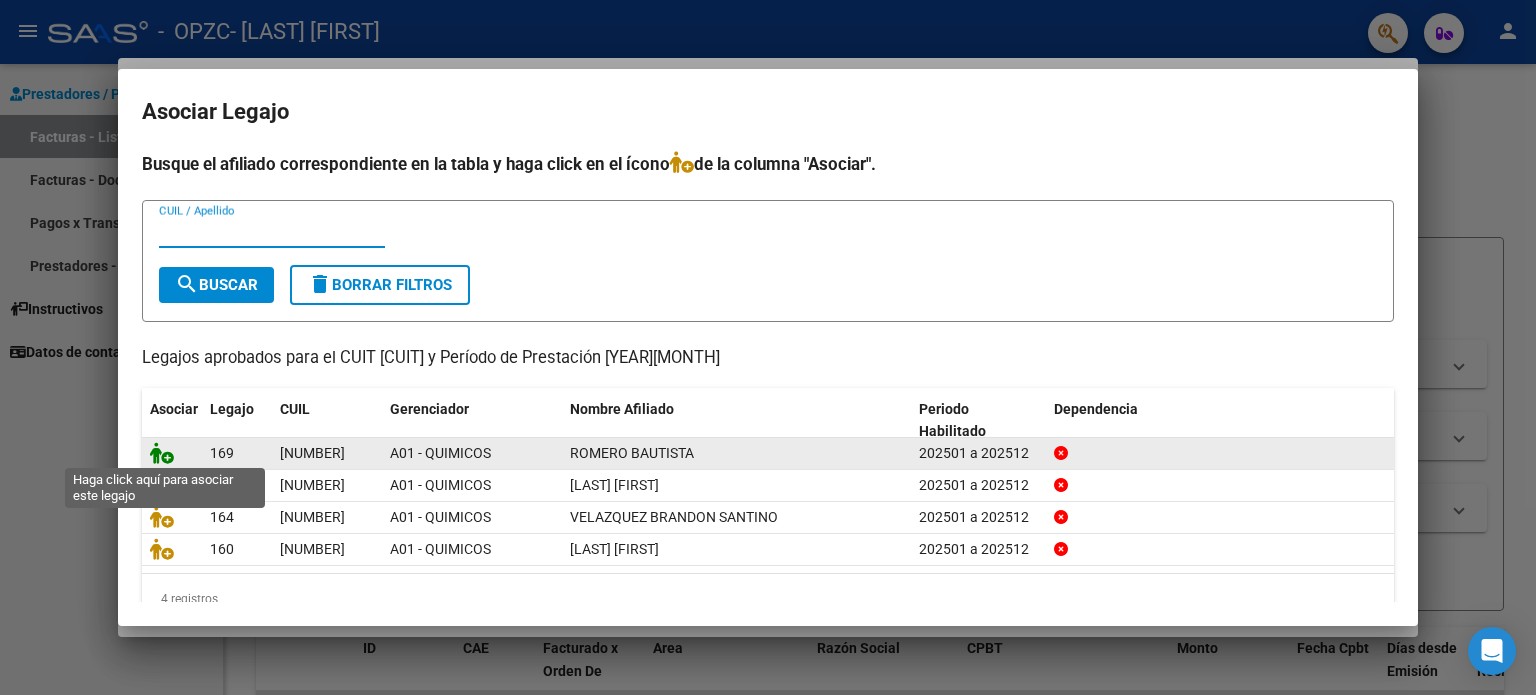 click 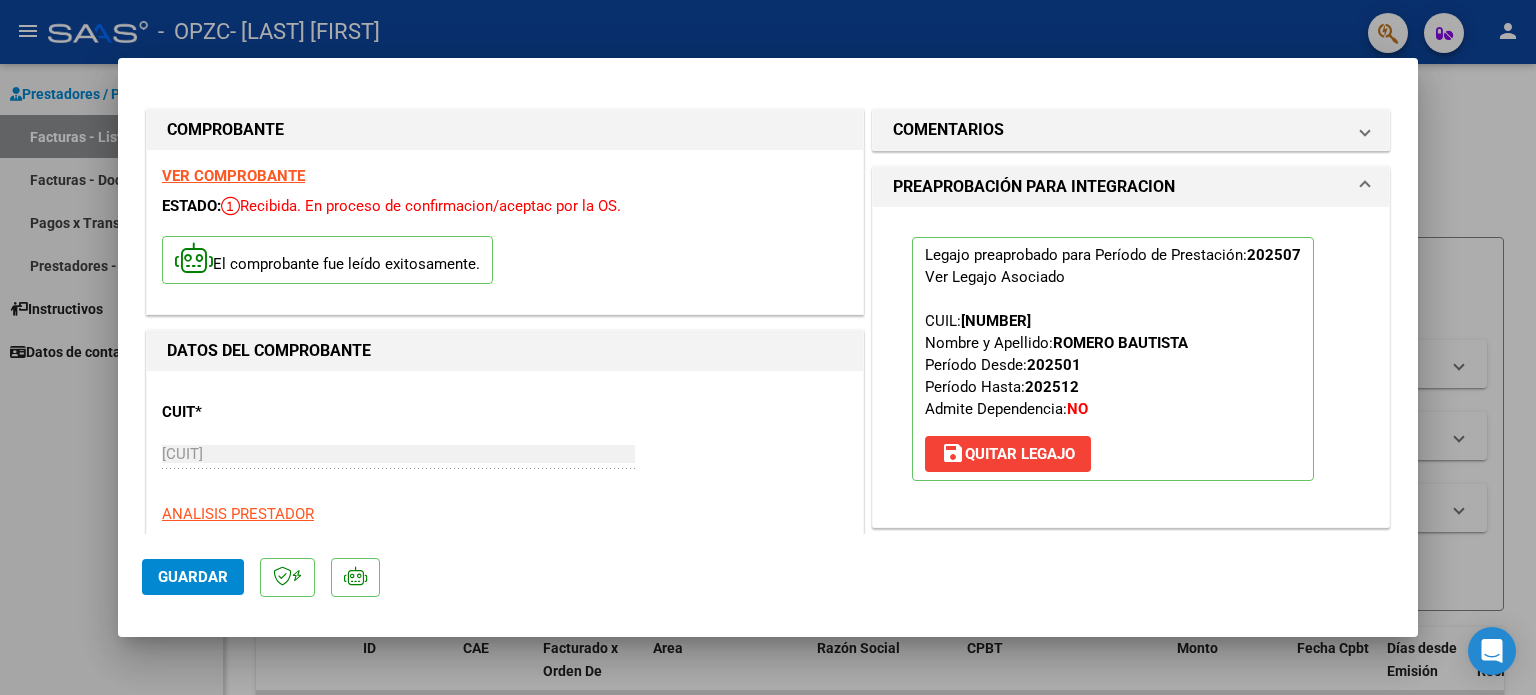 drag, startPoint x: 740, startPoint y: 548, endPoint x: 862, endPoint y: 421, distance: 176.10509 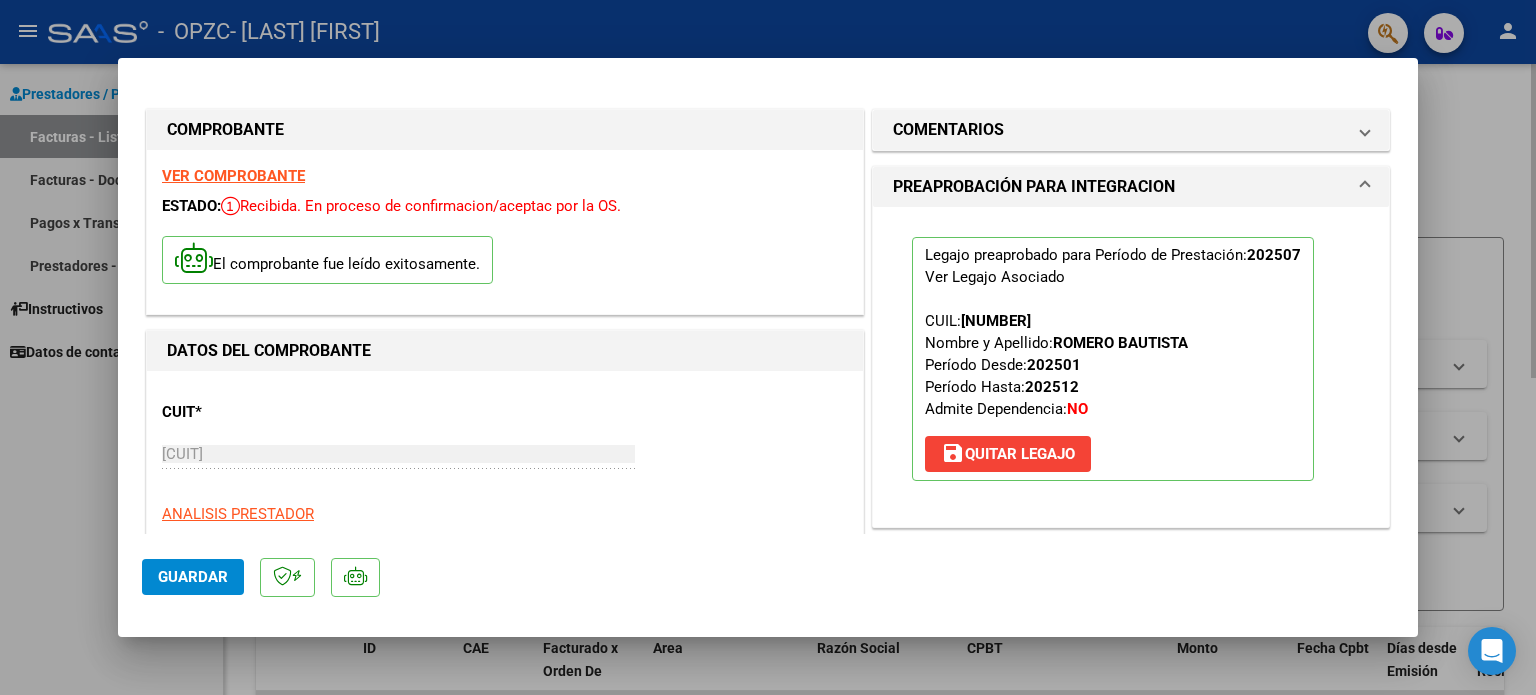 drag, startPoint x: 1468, startPoint y: 98, endPoint x: 1451, endPoint y: 98, distance: 17 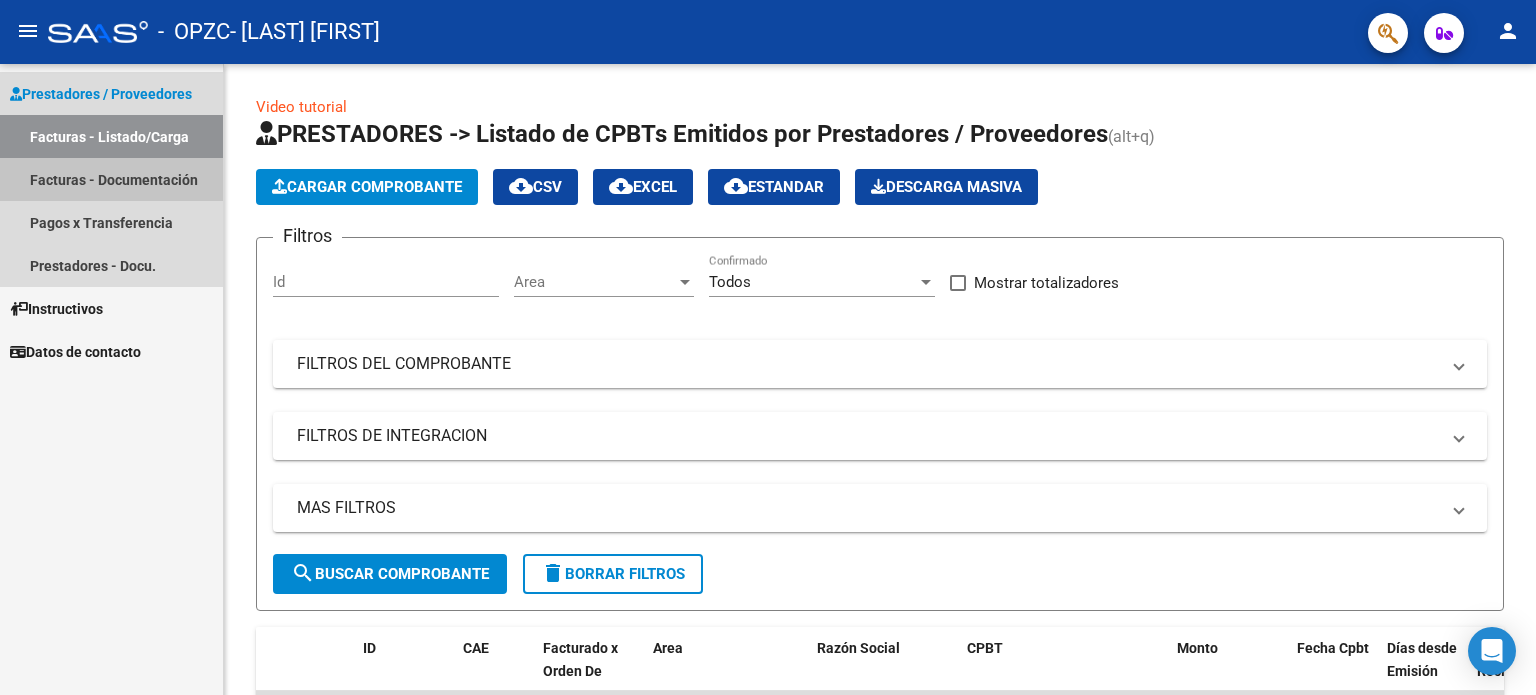 click on "Facturas - Documentación" at bounding box center [111, 179] 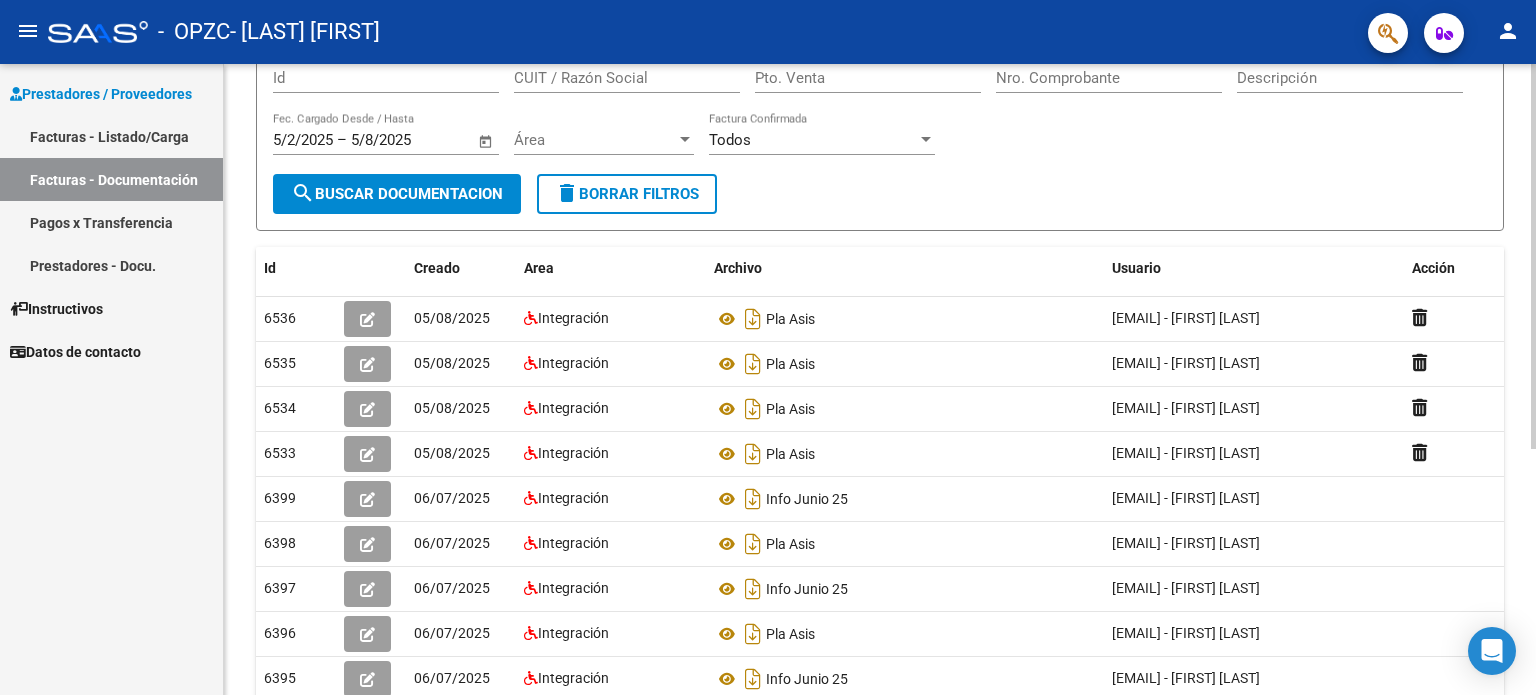 scroll, scrollTop: 200, scrollLeft: 0, axis: vertical 